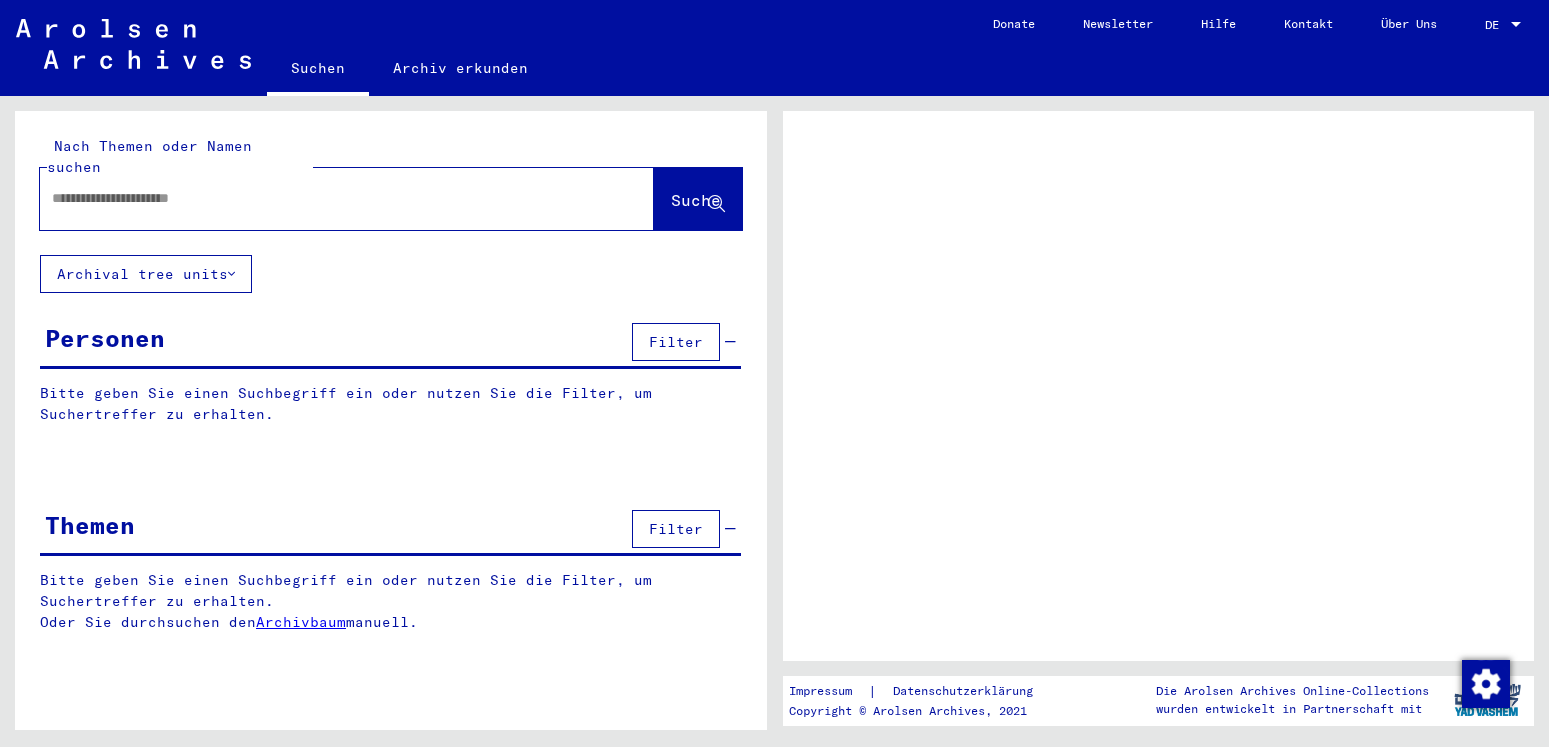 scroll, scrollTop: 0, scrollLeft: 0, axis: both 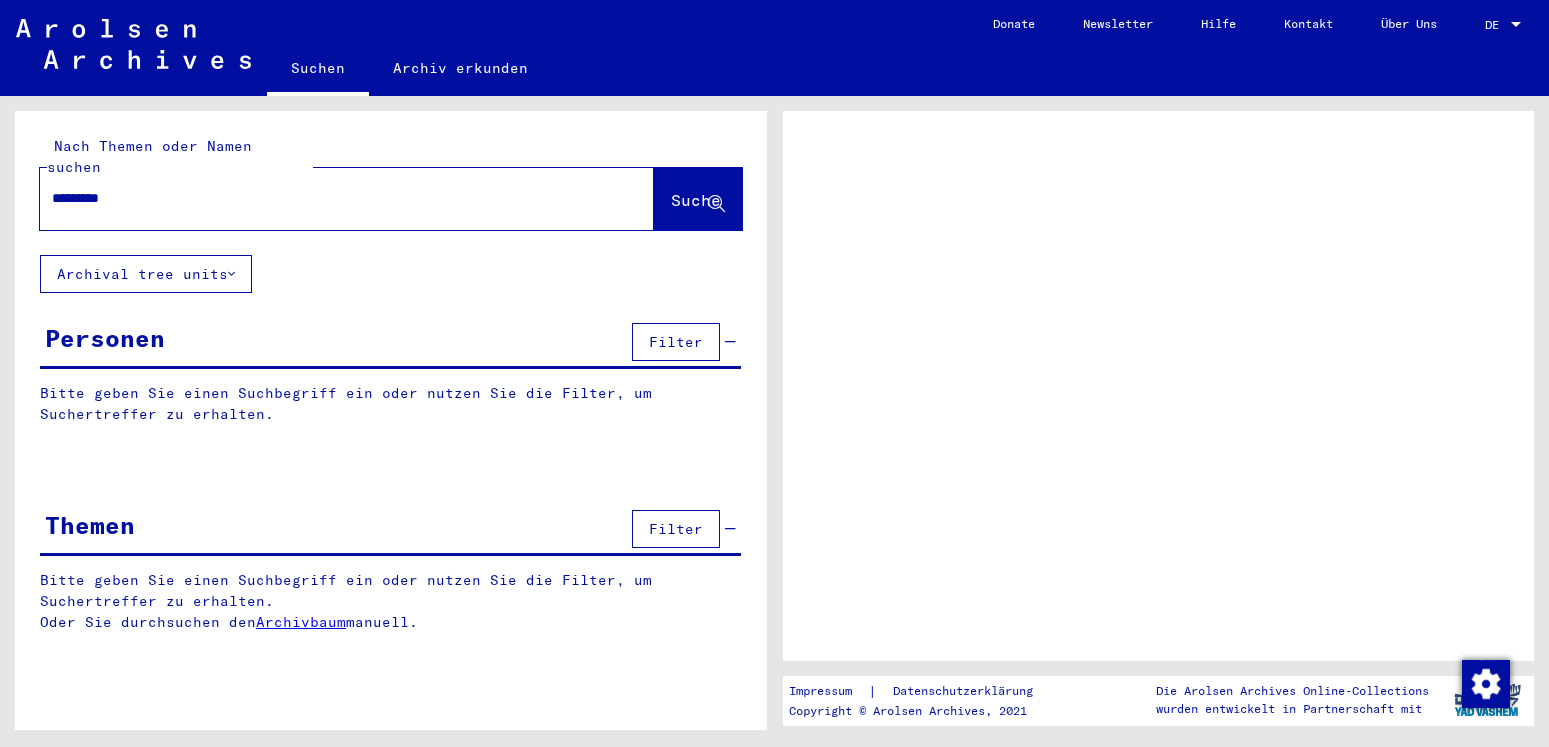 type on "**********" 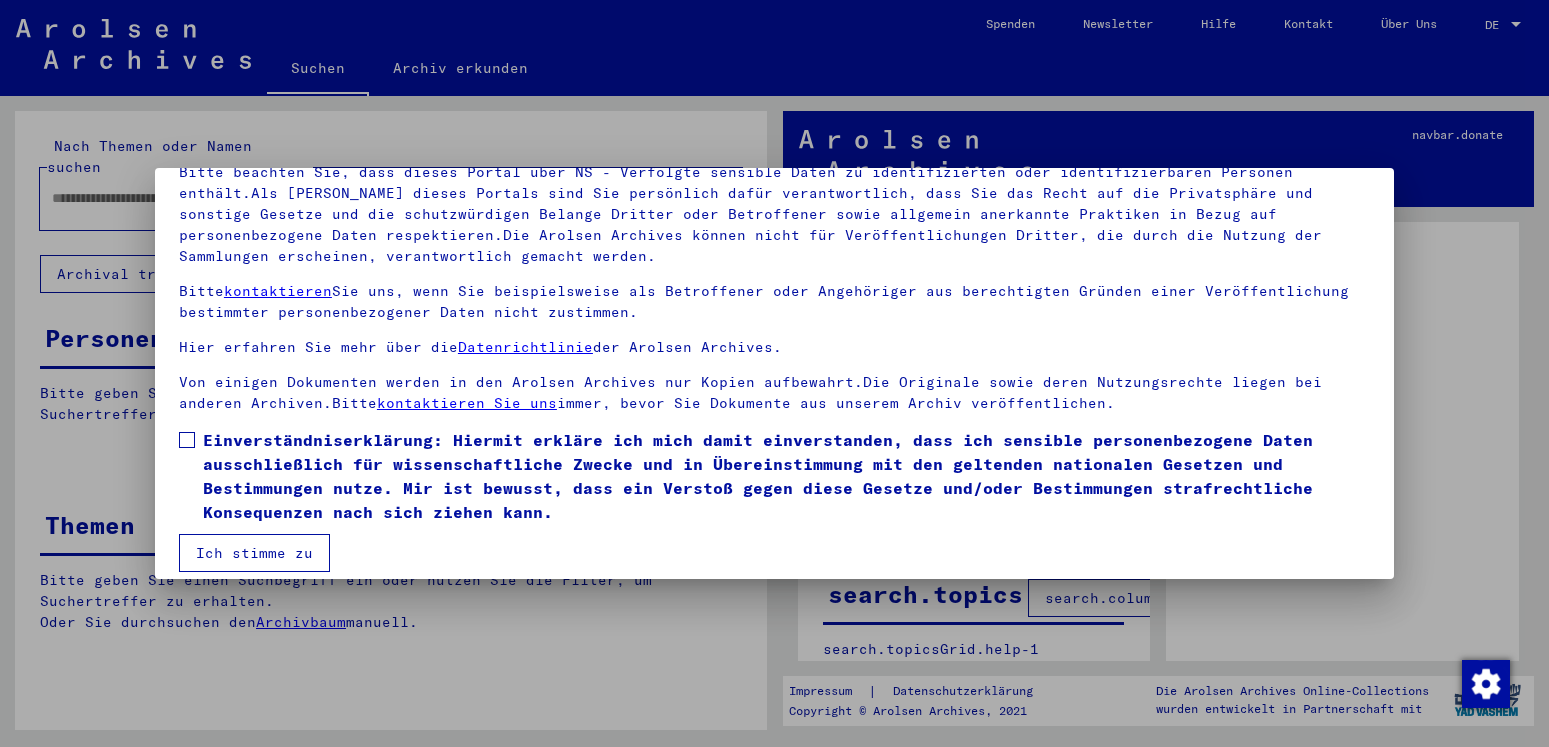 scroll, scrollTop: 169, scrollLeft: 0, axis: vertical 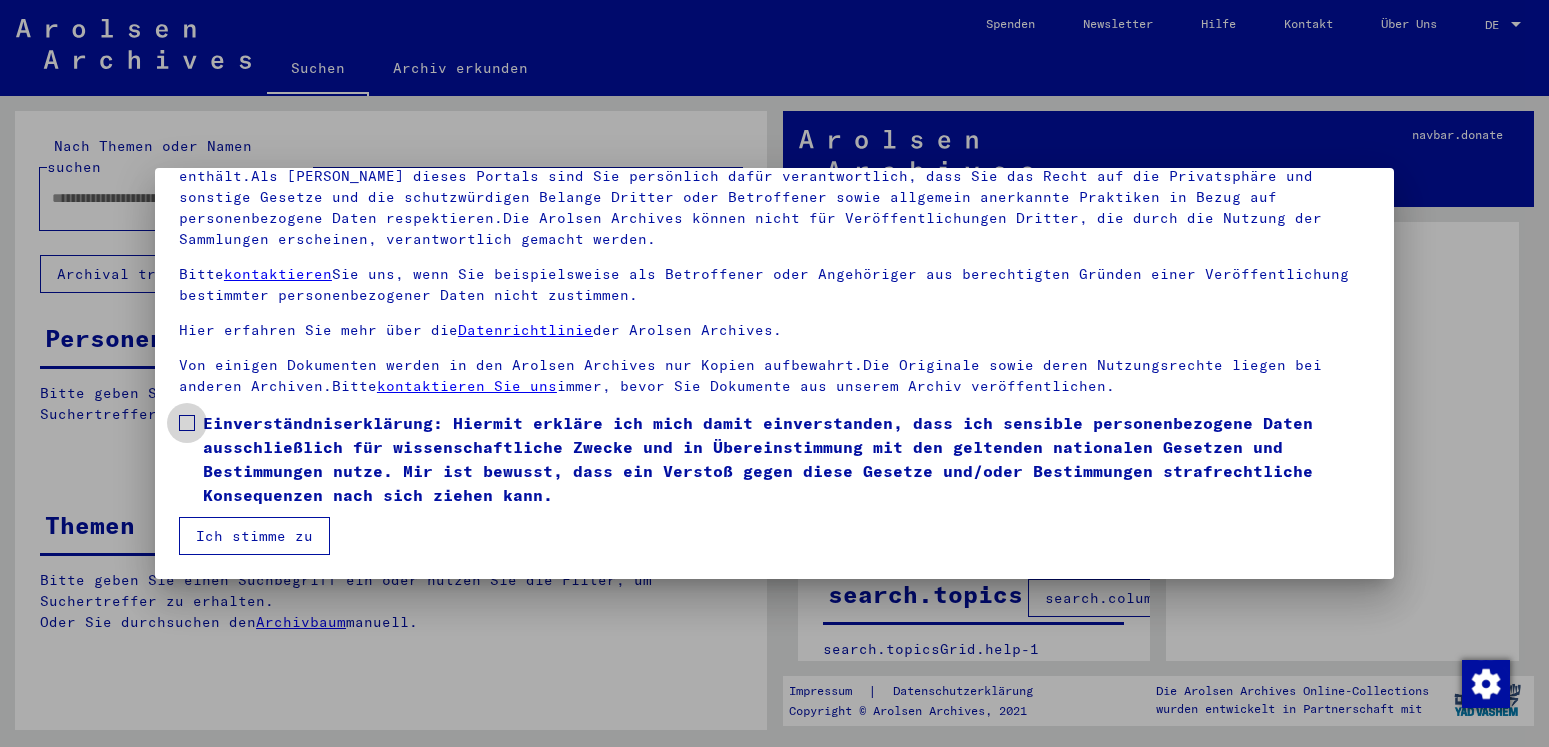 click at bounding box center (187, 423) 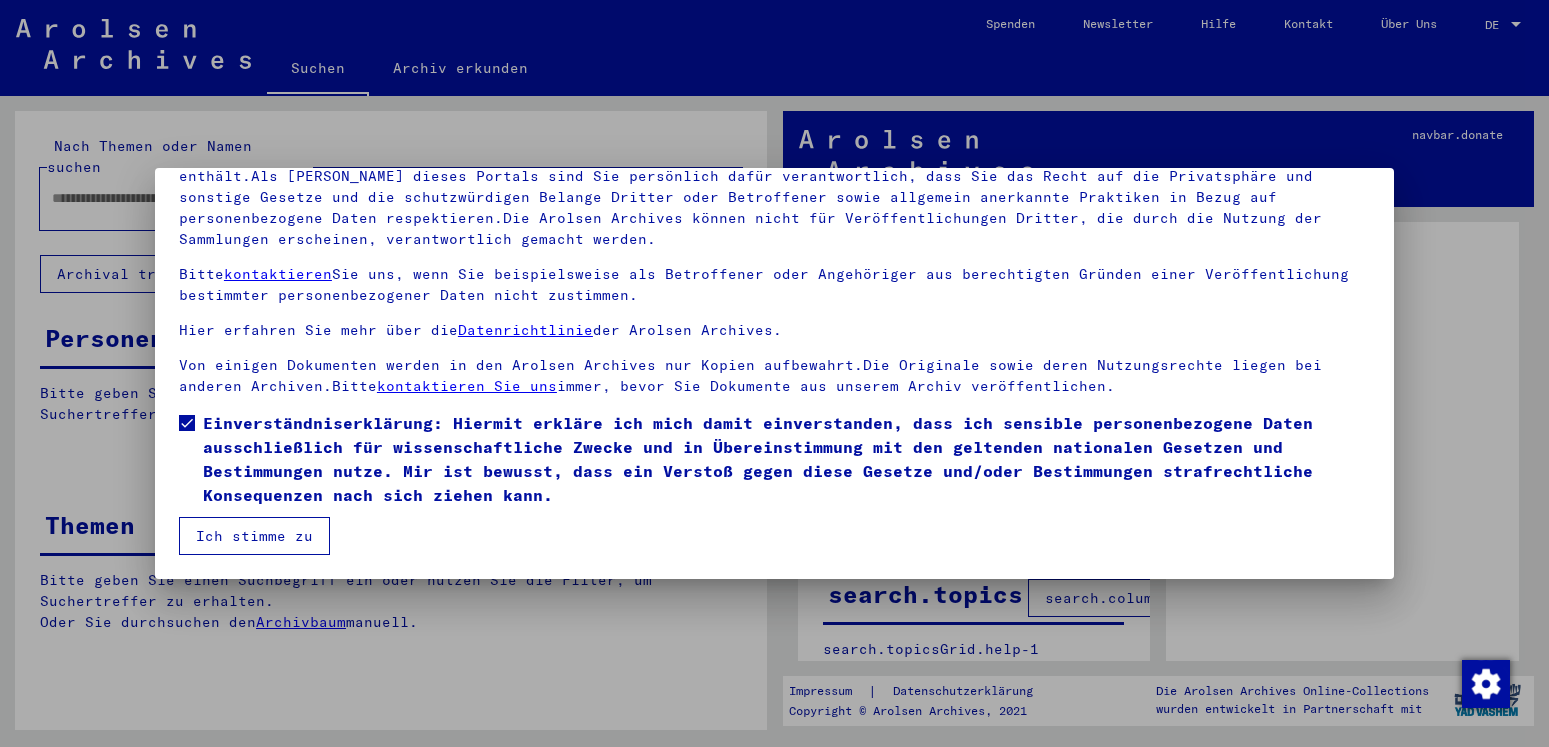 click on "Ich stimme zu" at bounding box center (254, 536) 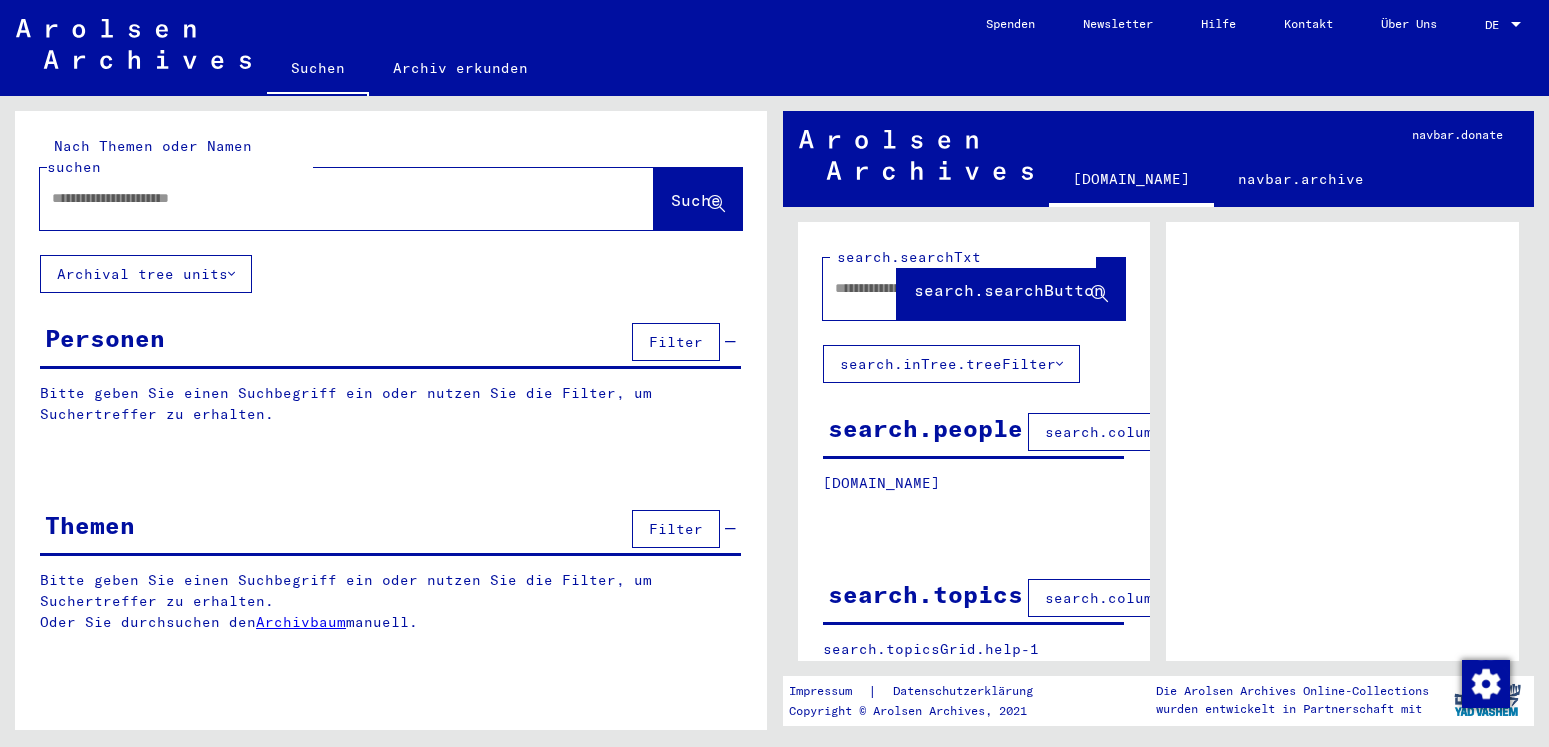 click at bounding box center [329, 198] 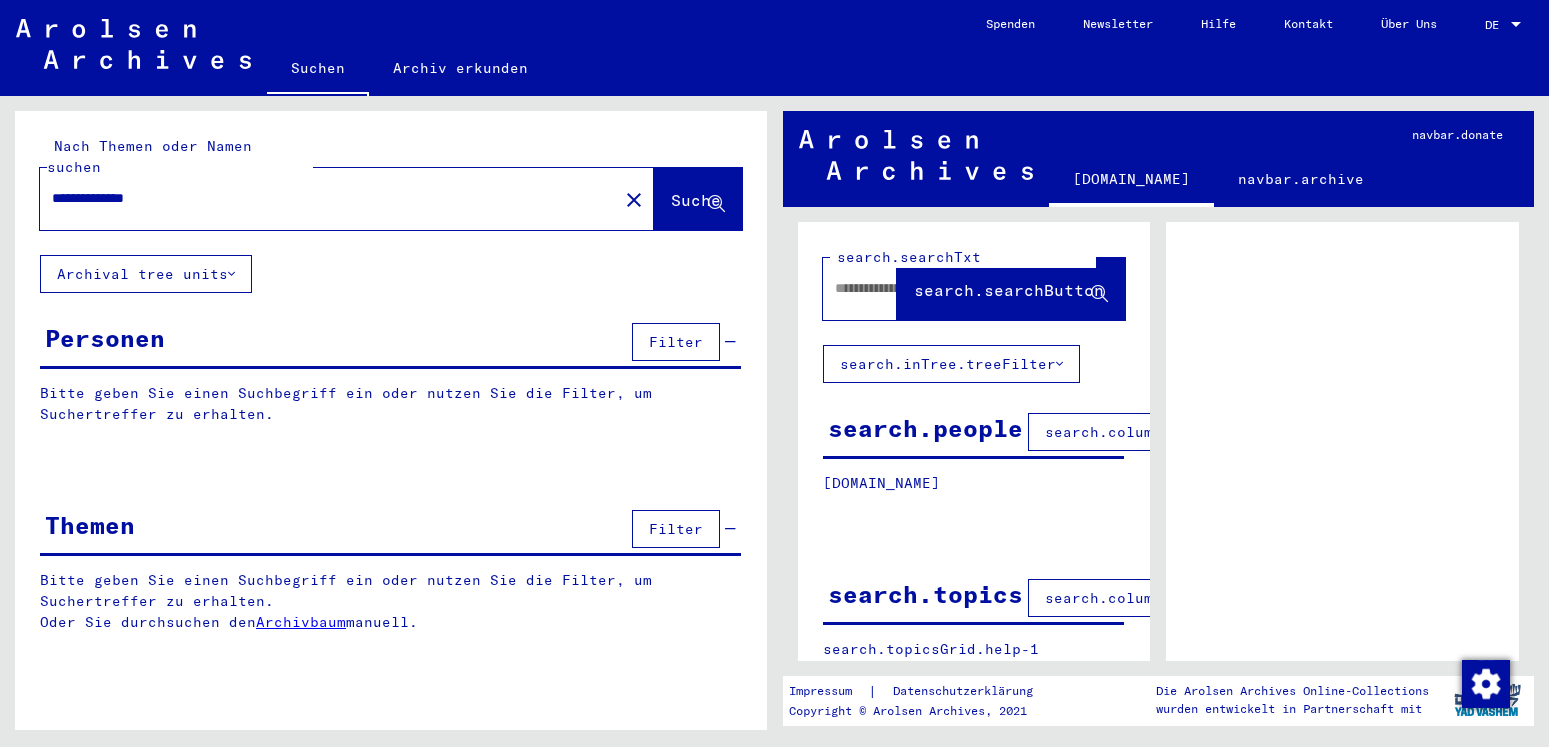 type on "**********" 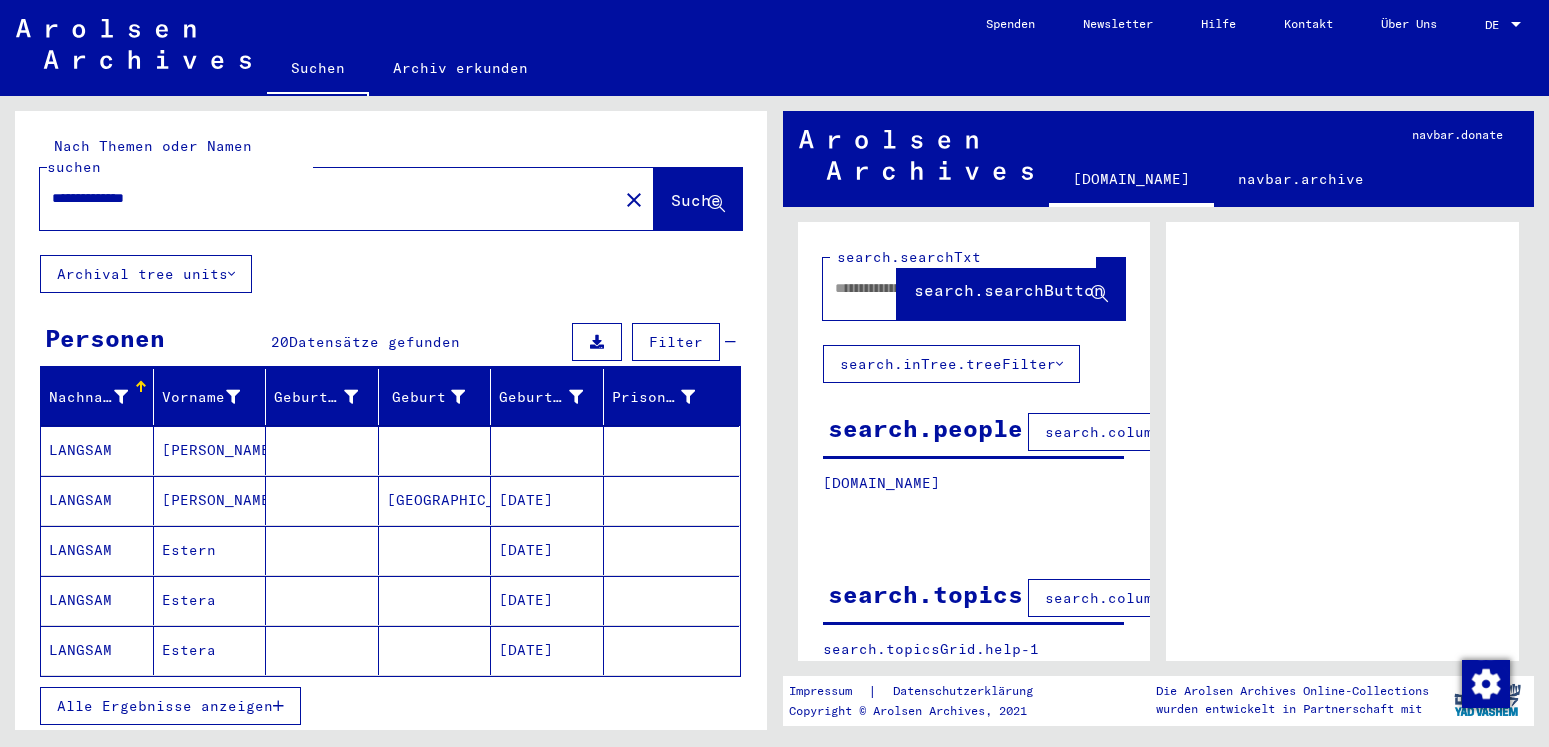 click on "LANGSAM" at bounding box center (97, 600) 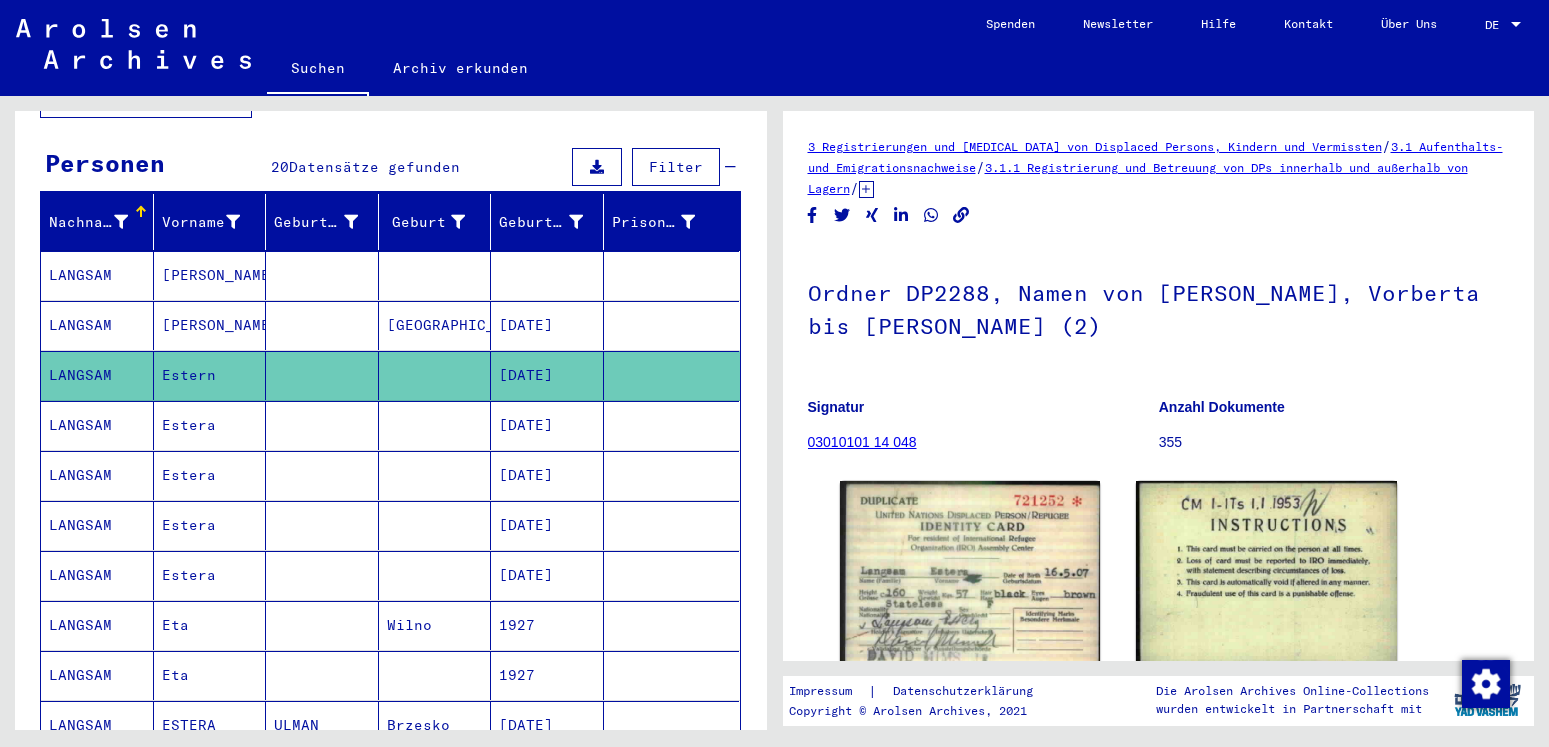 scroll, scrollTop: 216, scrollLeft: 0, axis: vertical 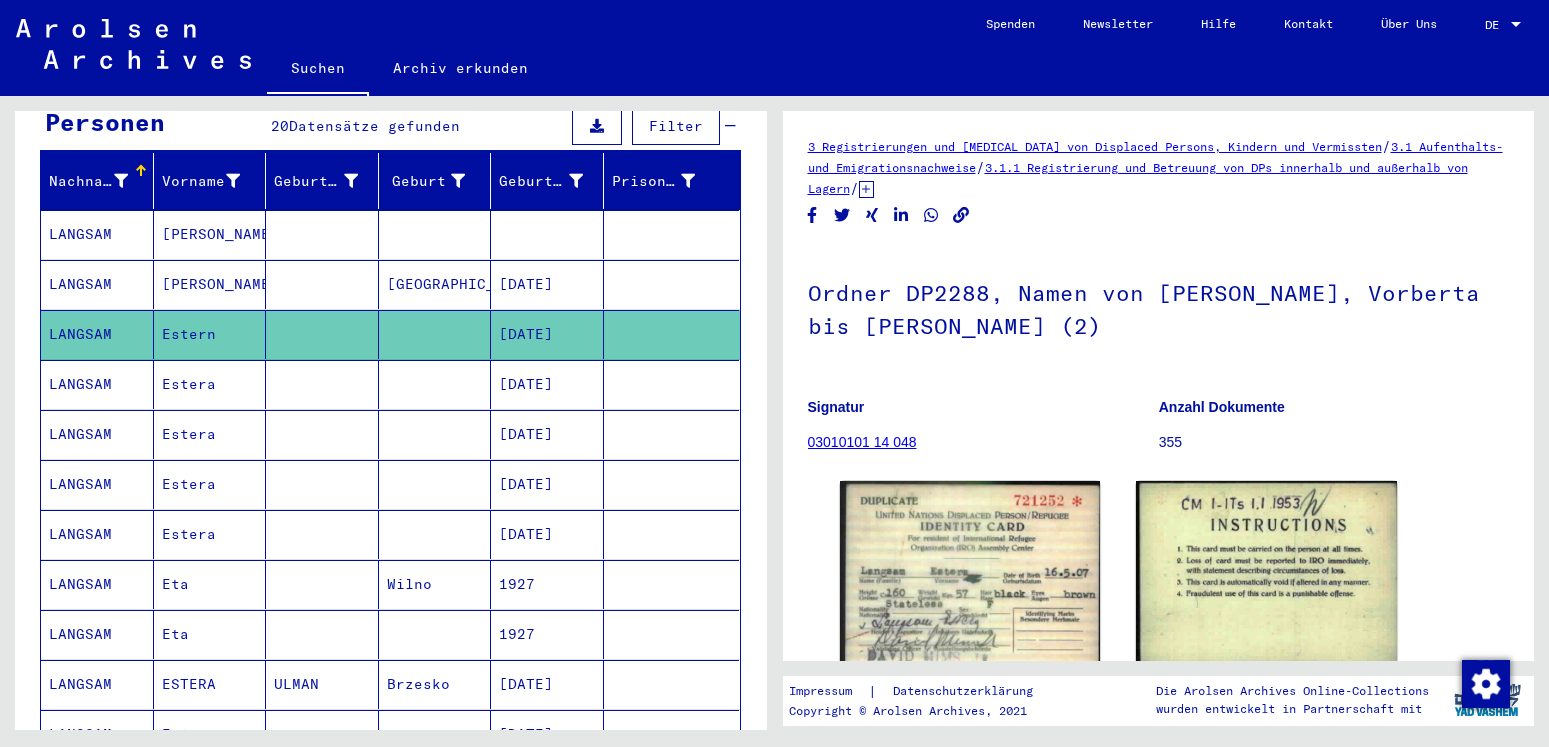 click on "LANGSAM" at bounding box center [97, 284] 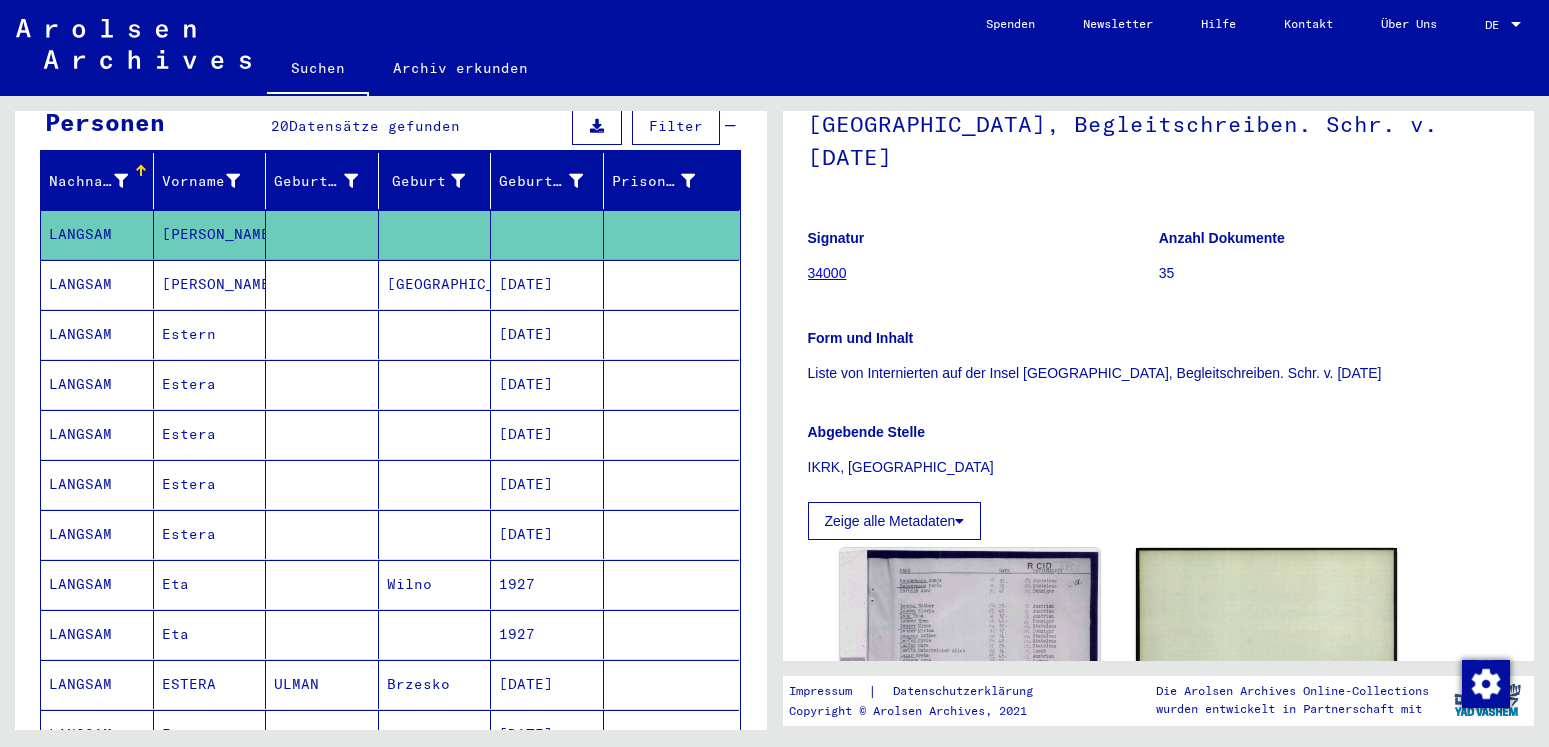 scroll, scrollTop: 324, scrollLeft: 0, axis: vertical 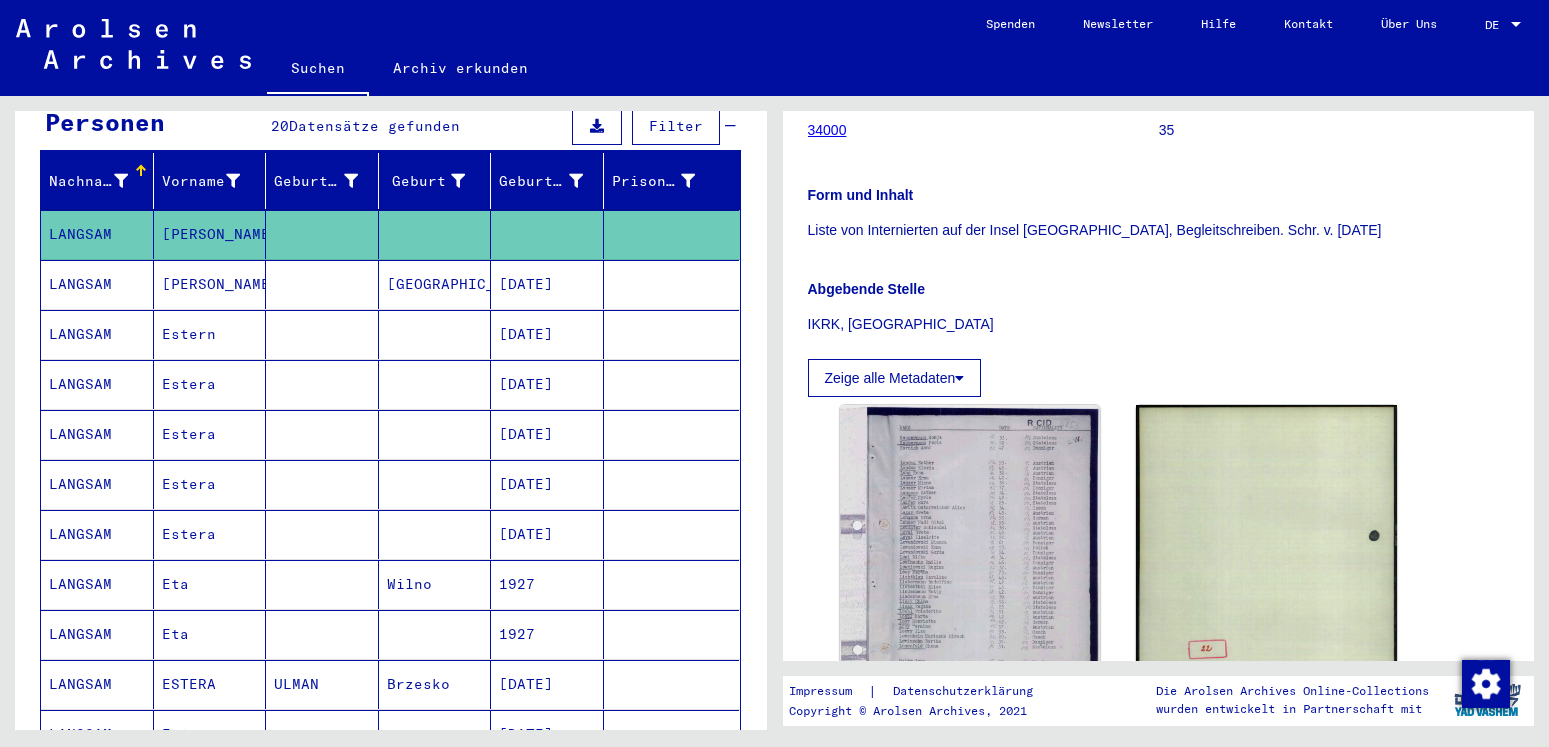 click on "LANGSAM" at bounding box center (97, 434) 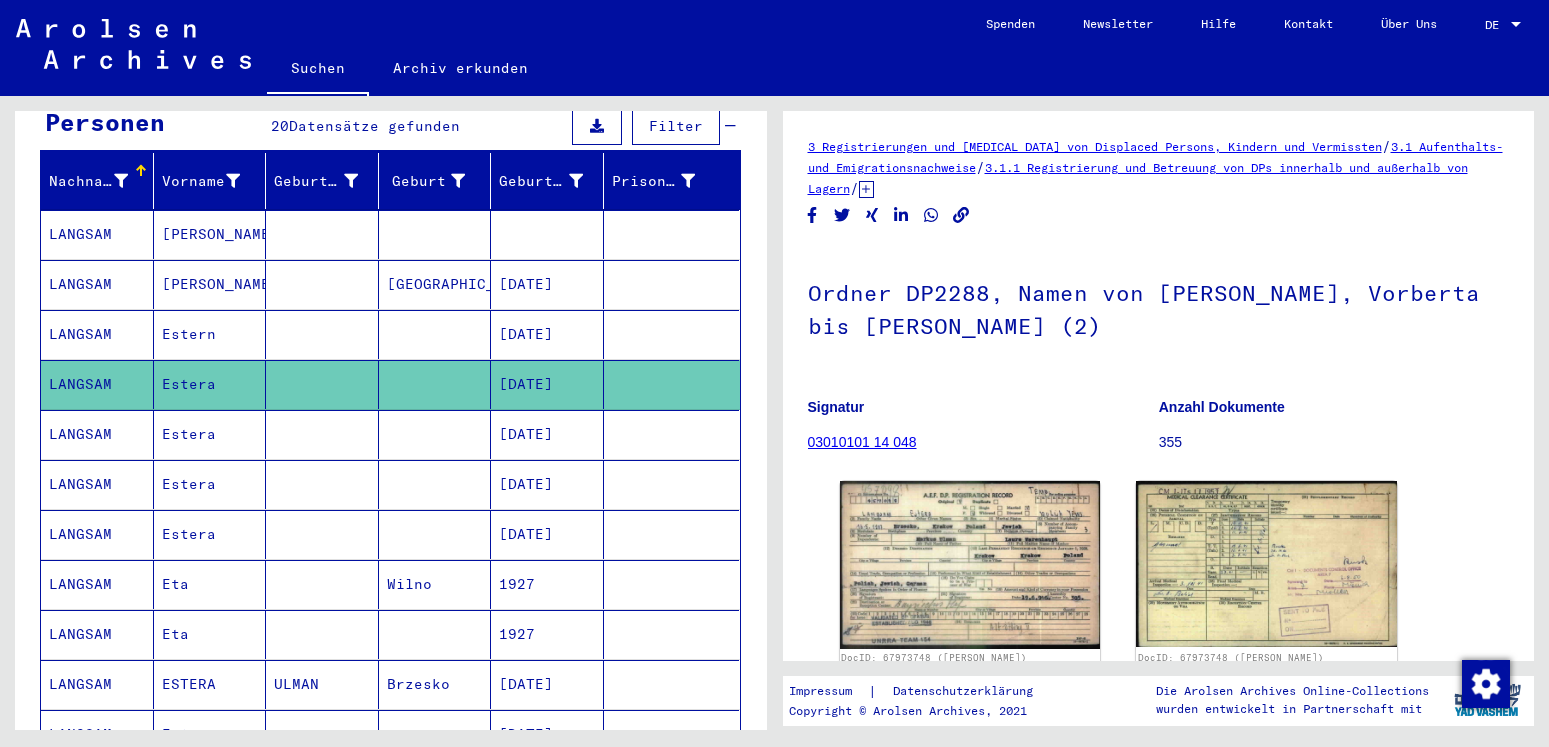 click on "LANGSAM" at bounding box center (97, 484) 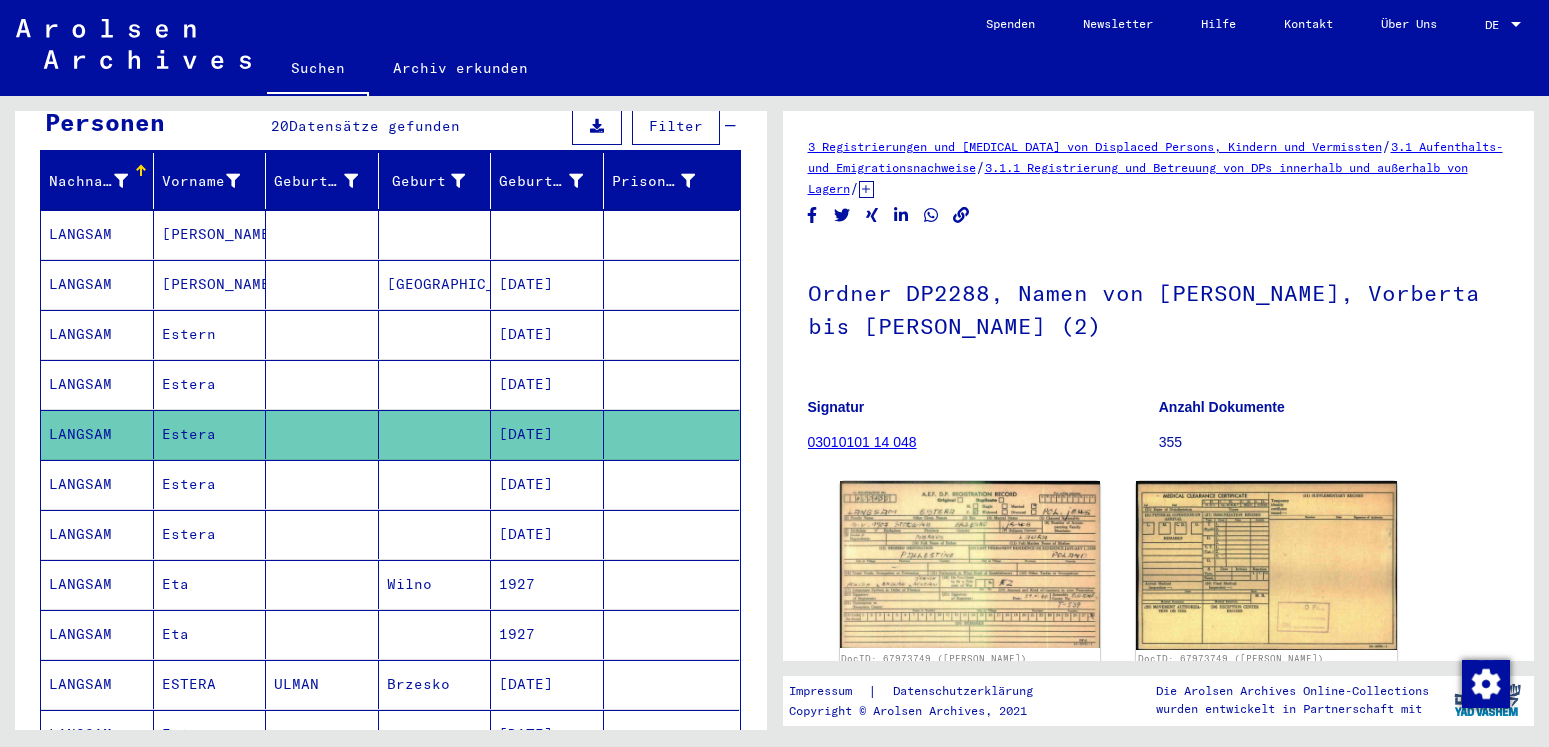 click on "LANGSAM" at bounding box center [97, 534] 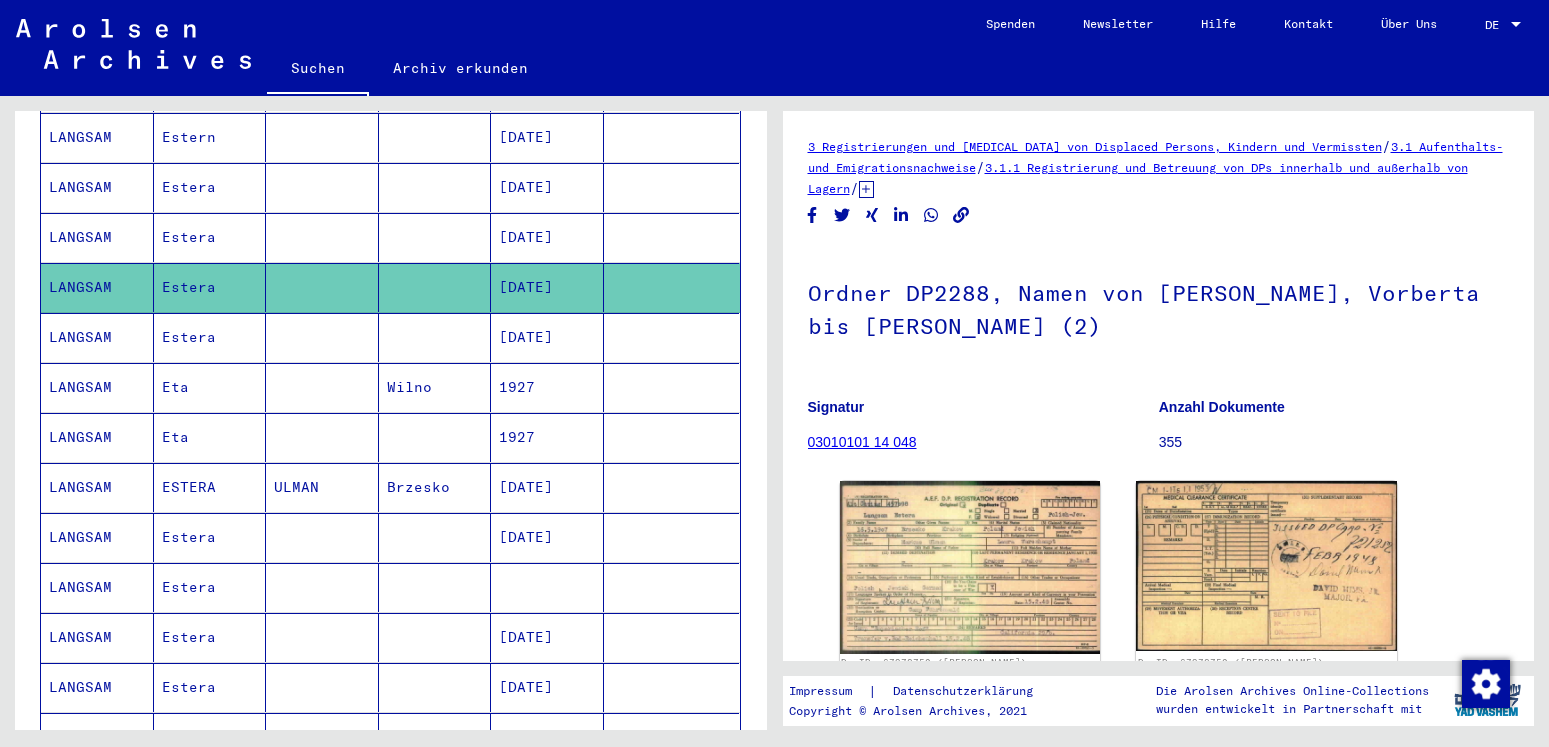 scroll, scrollTop: 432, scrollLeft: 0, axis: vertical 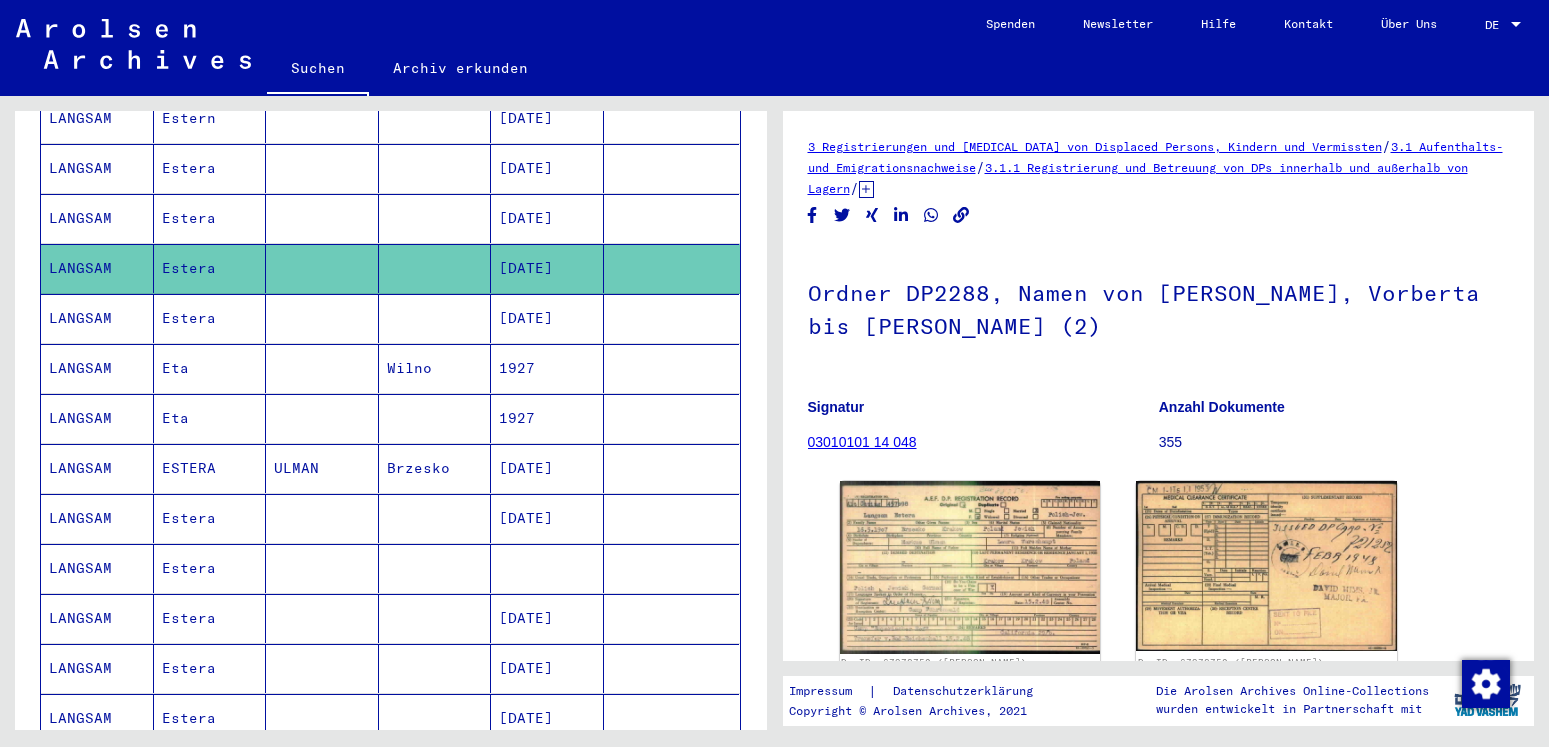 click on "LANGSAM" at bounding box center (97, 368) 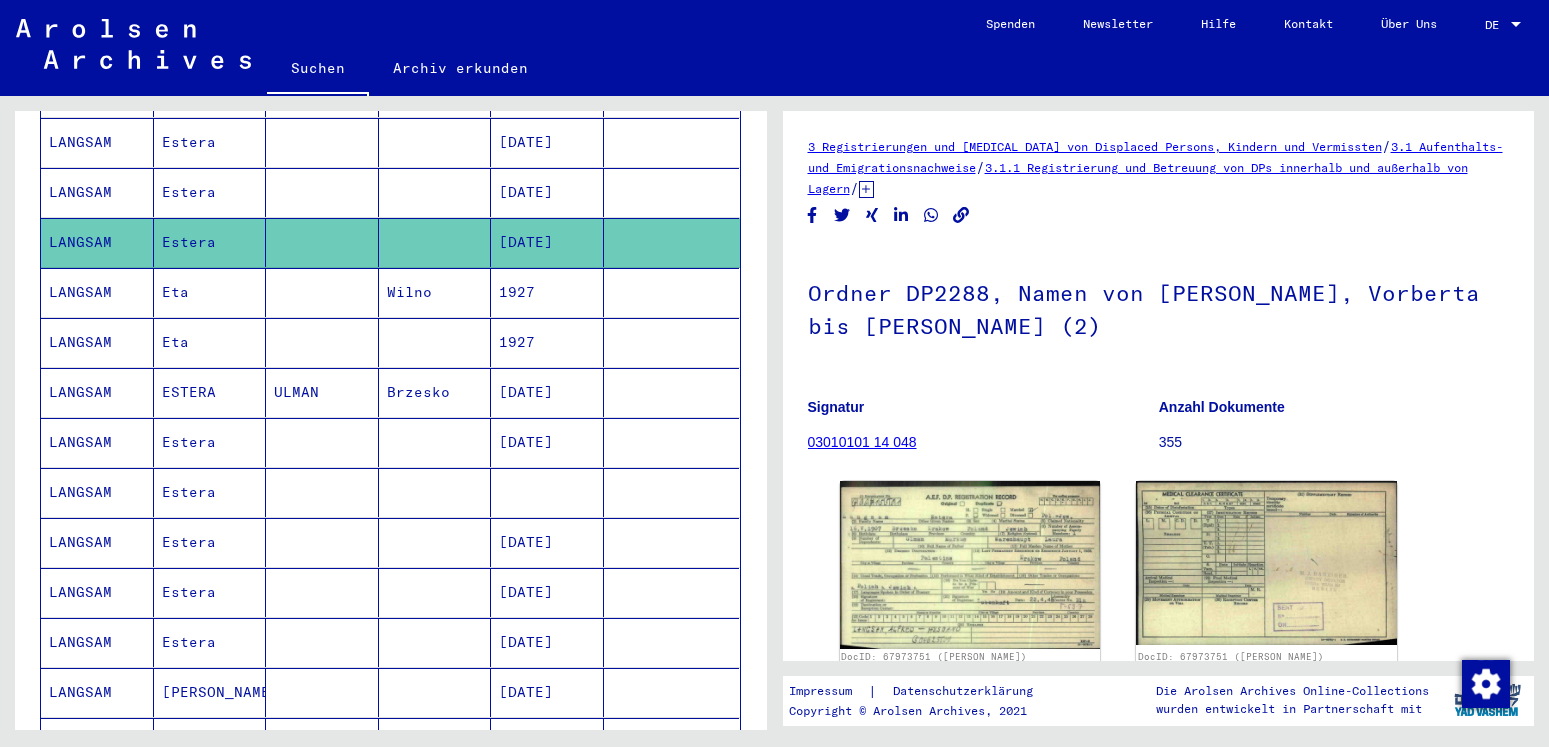 scroll, scrollTop: 540, scrollLeft: 0, axis: vertical 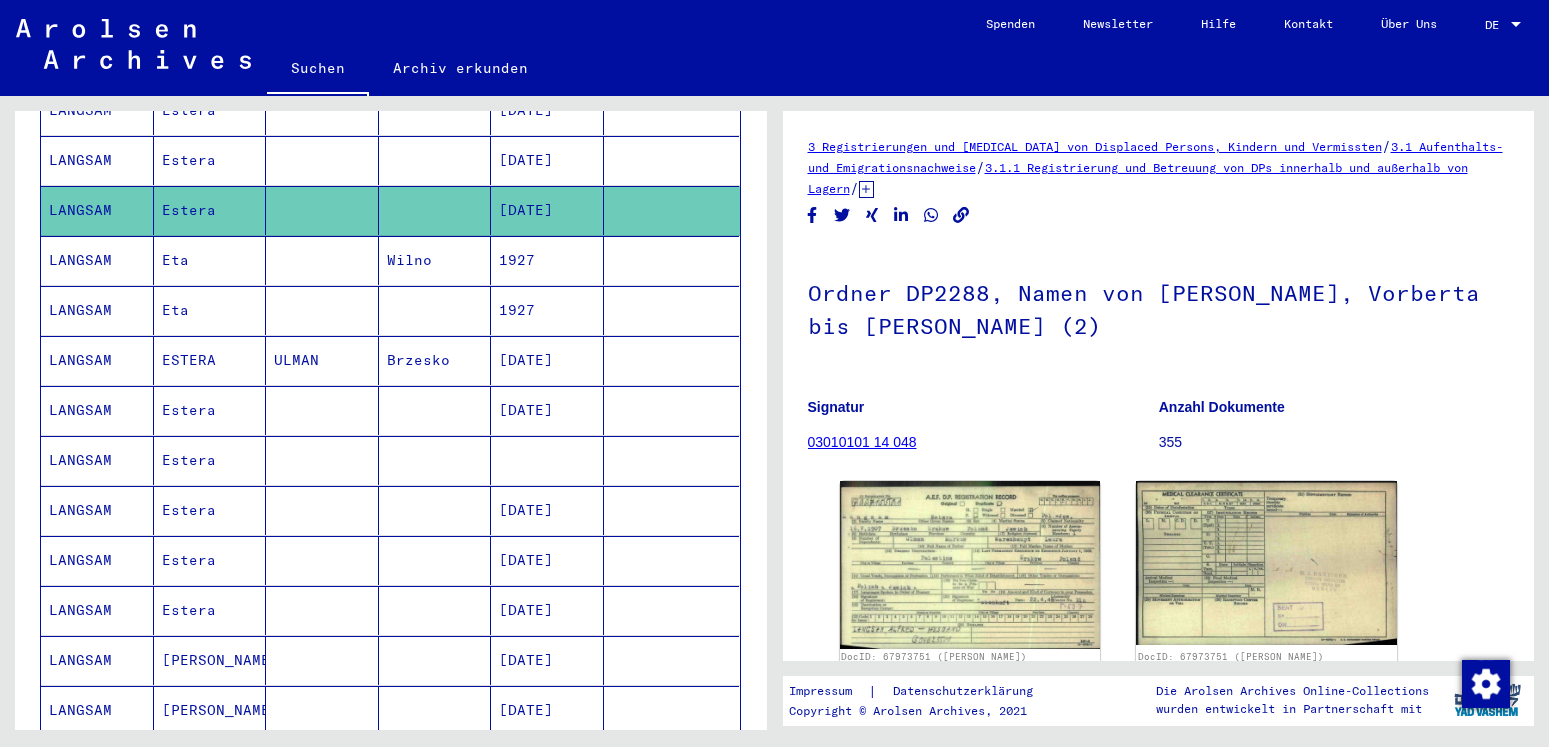 click on "LANGSAM" at bounding box center [97, 410] 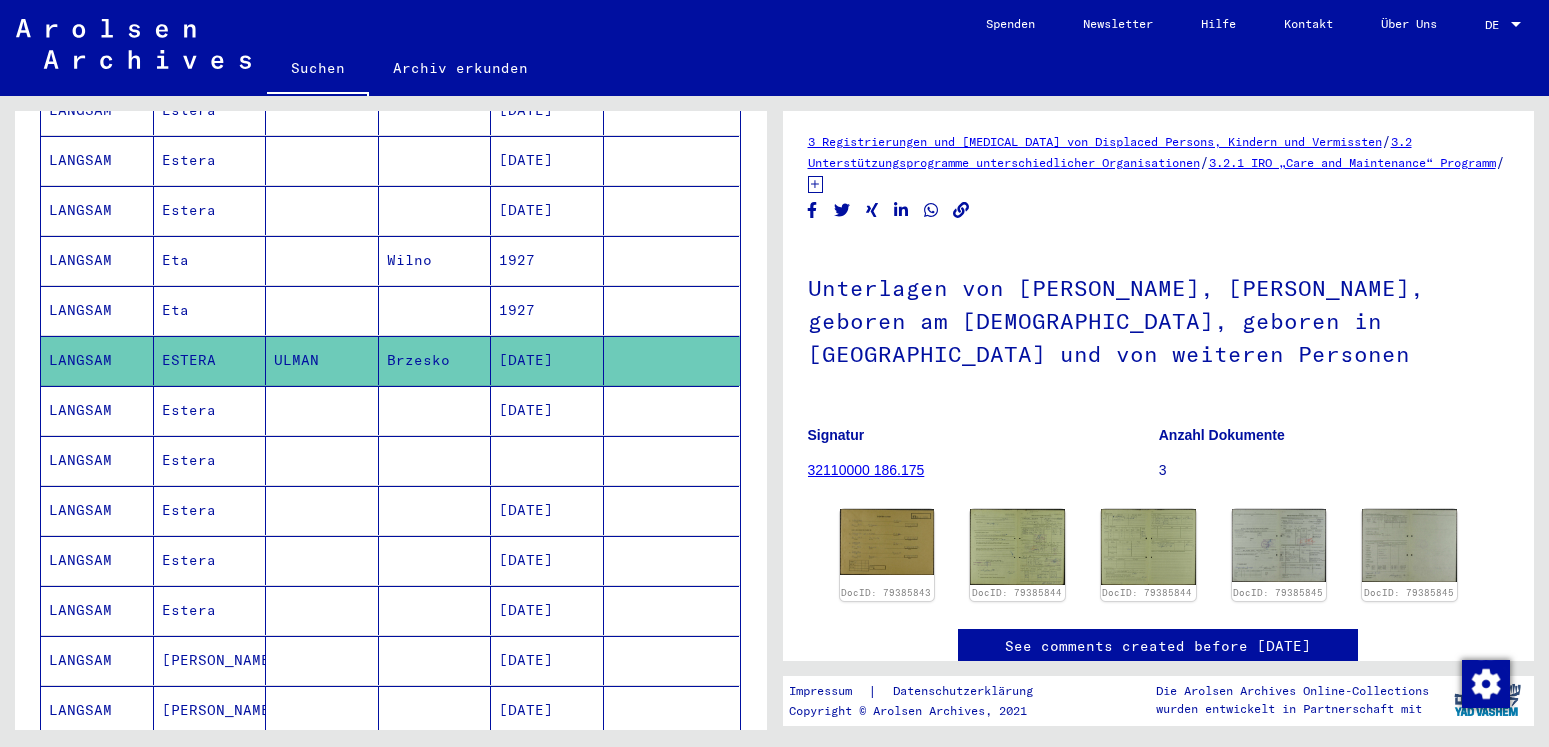 scroll, scrollTop: 0, scrollLeft: 0, axis: both 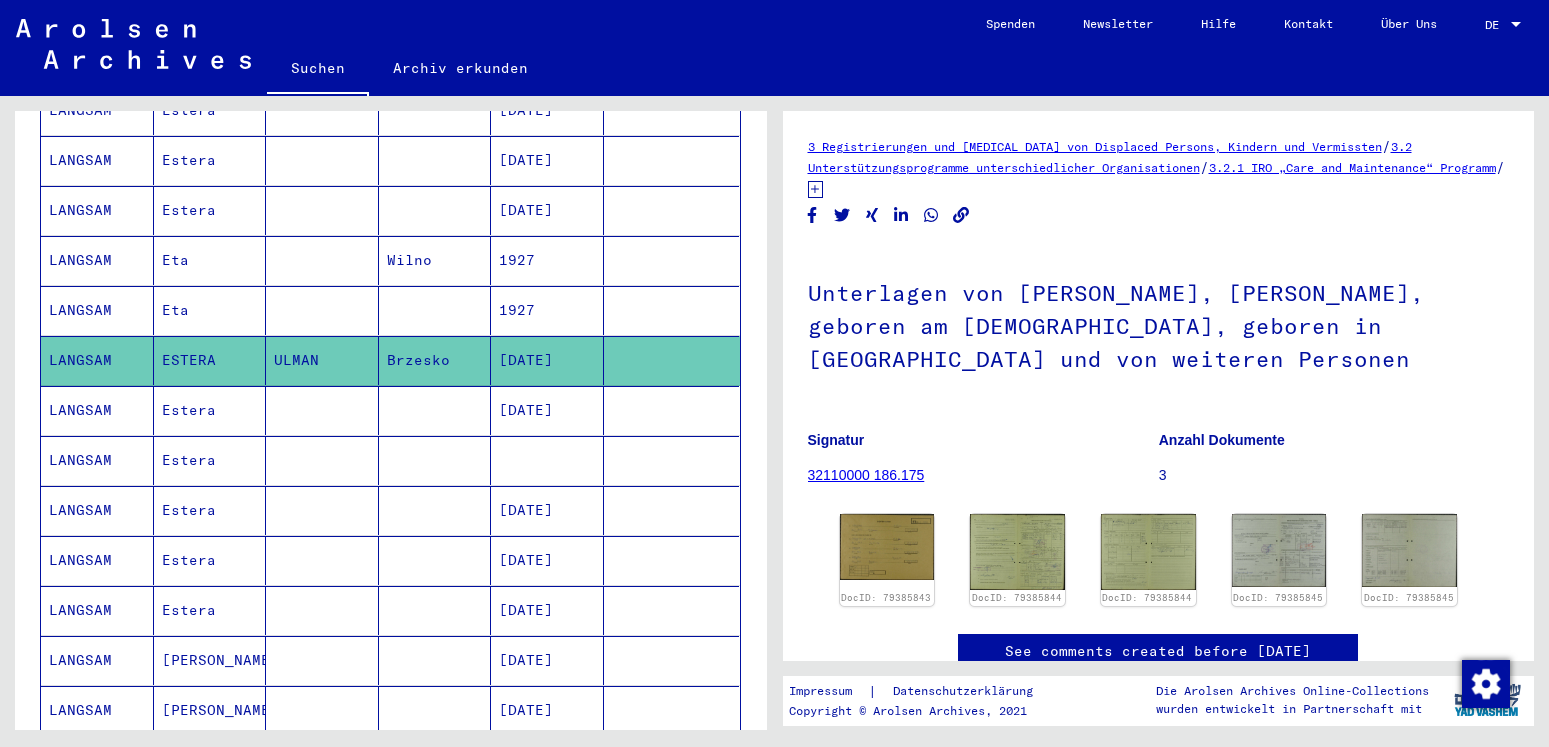 click on "LANGSAM" at bounding box center (97, 460) 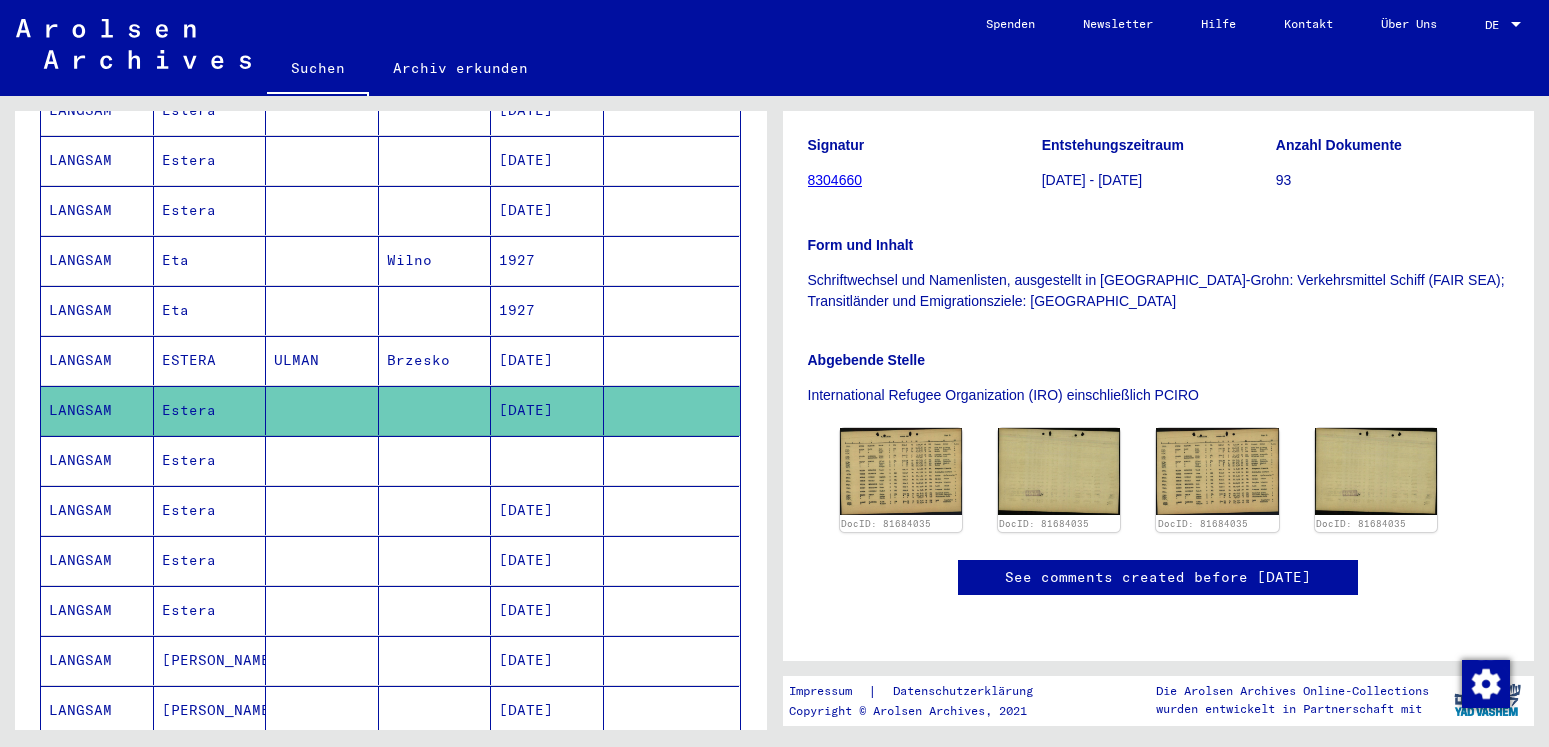 scroll, scrollTop: 432, scrollLeft: 0, axis: vertical 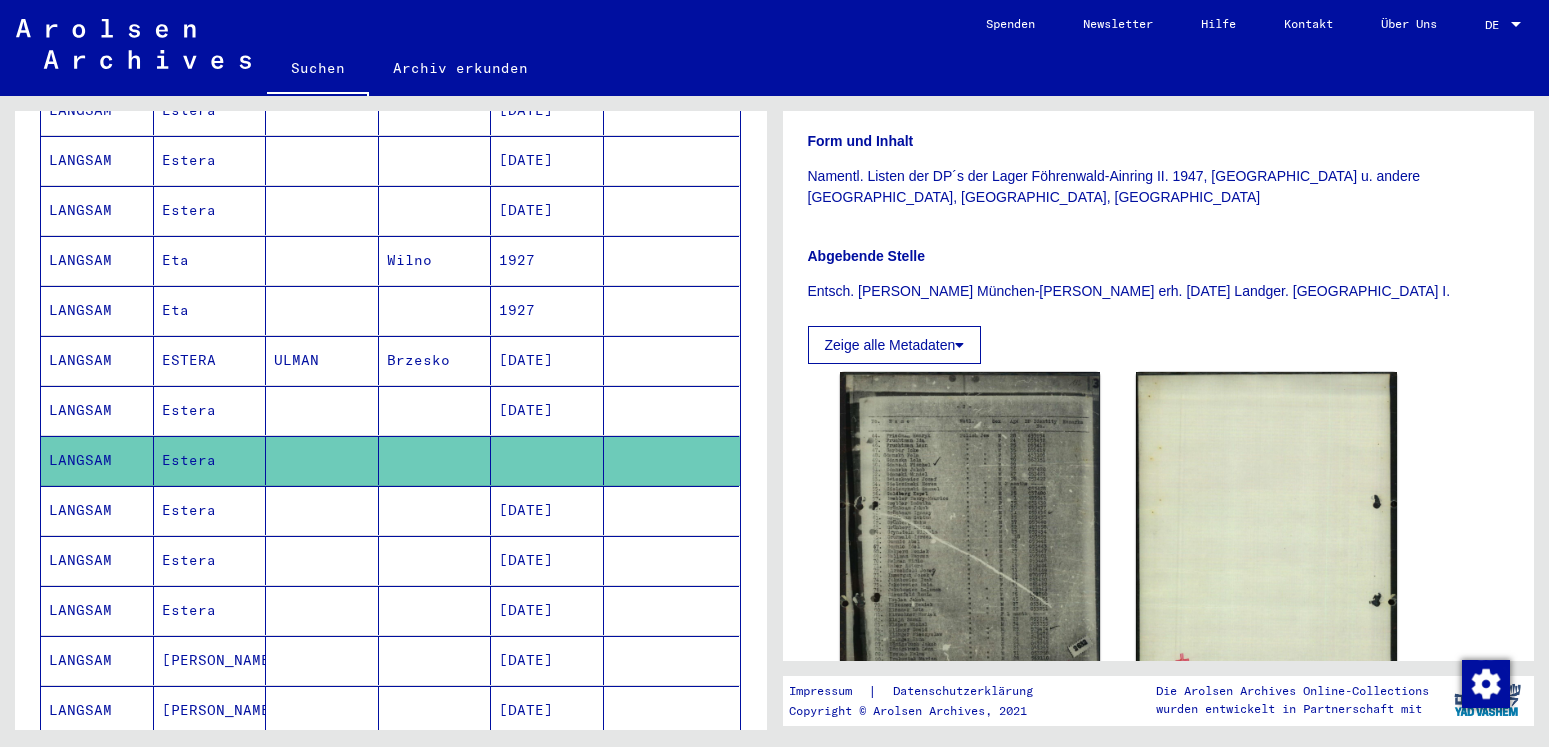 click on "LANGSAM" at bounding box center [97, 560] 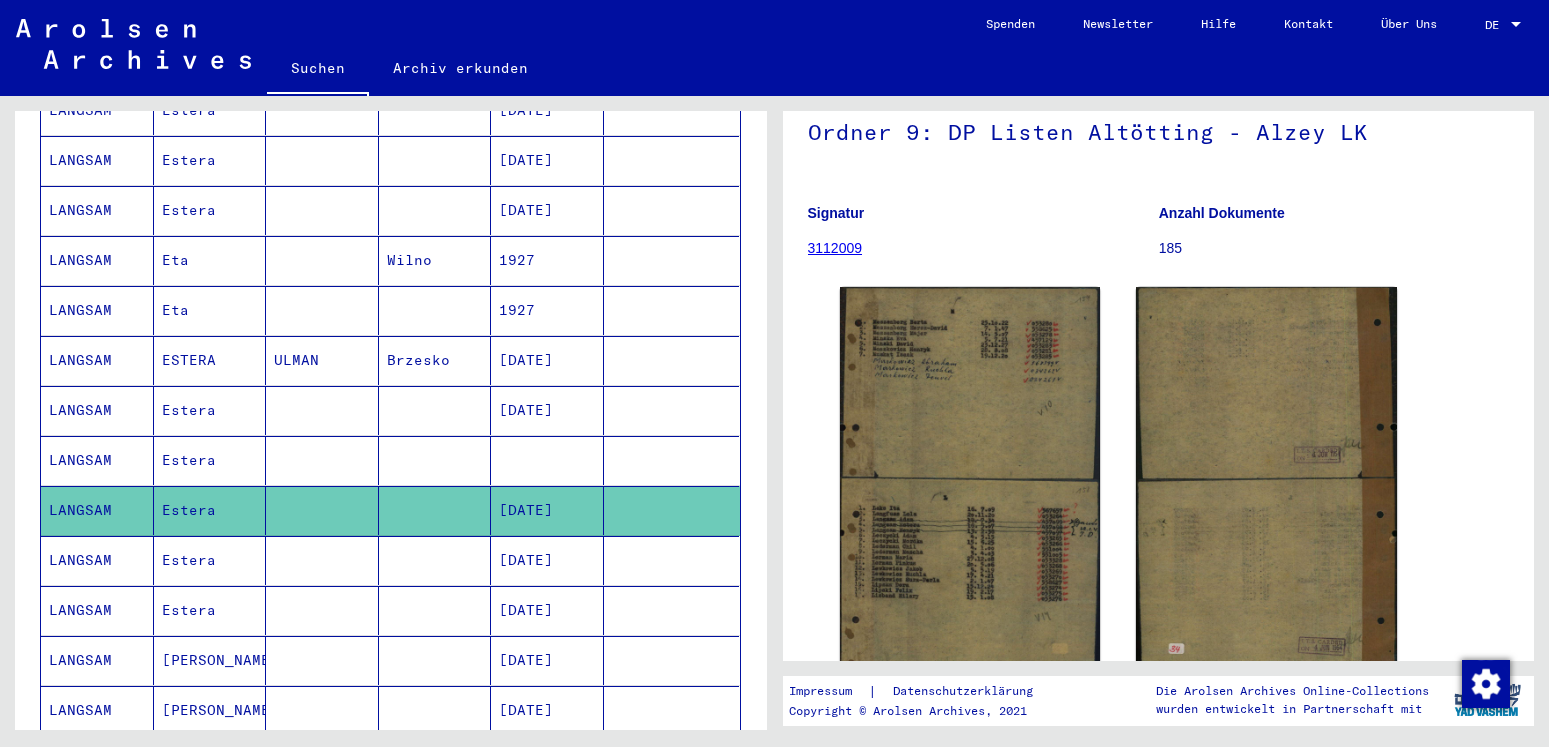 scroll, scrollTop: 432, scrollLeft: 0, axis: vertical 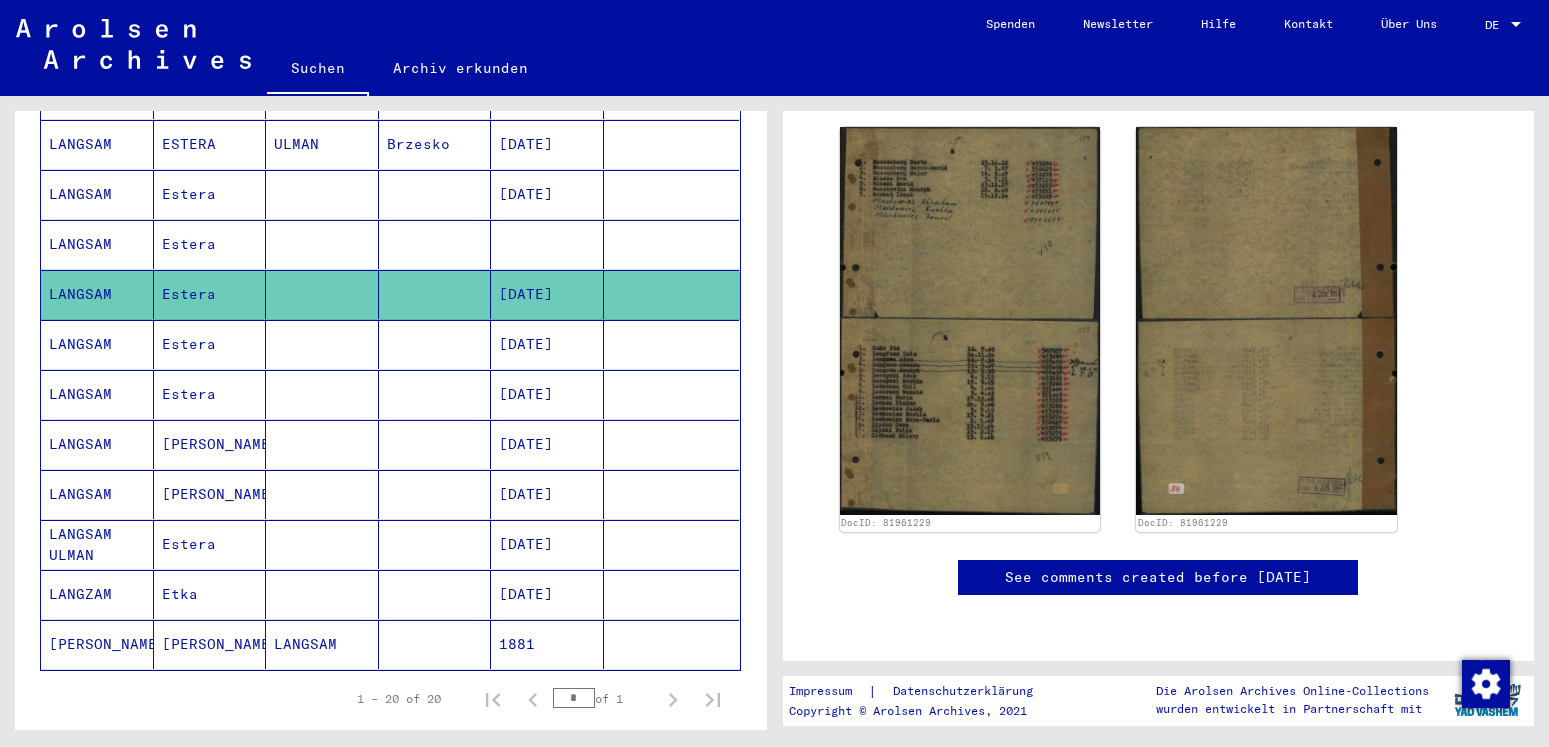 click on "LANGSAM" at bounding box center (97, 394) 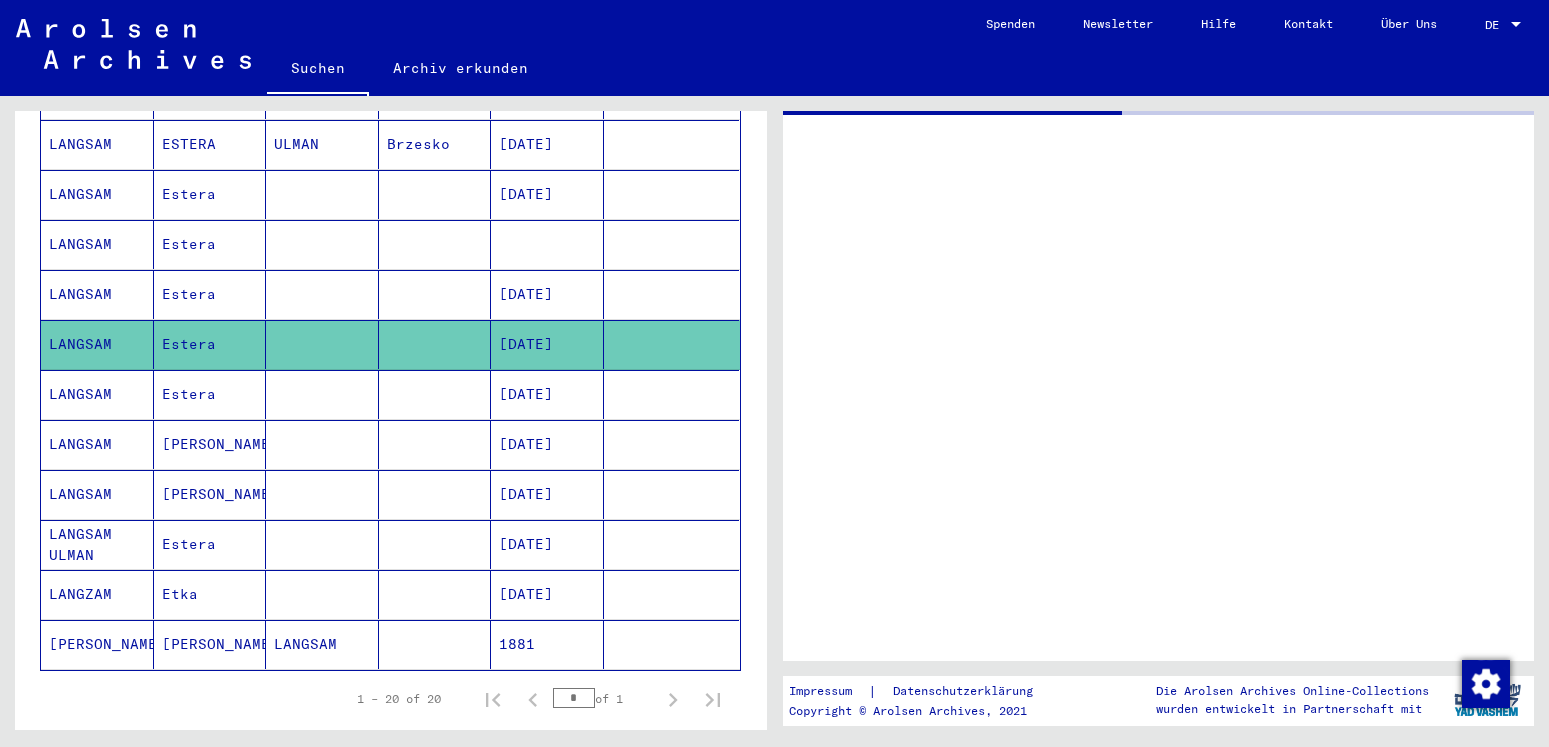 scroll, scrollTop: 0, scrollLeft: 0, axis: both 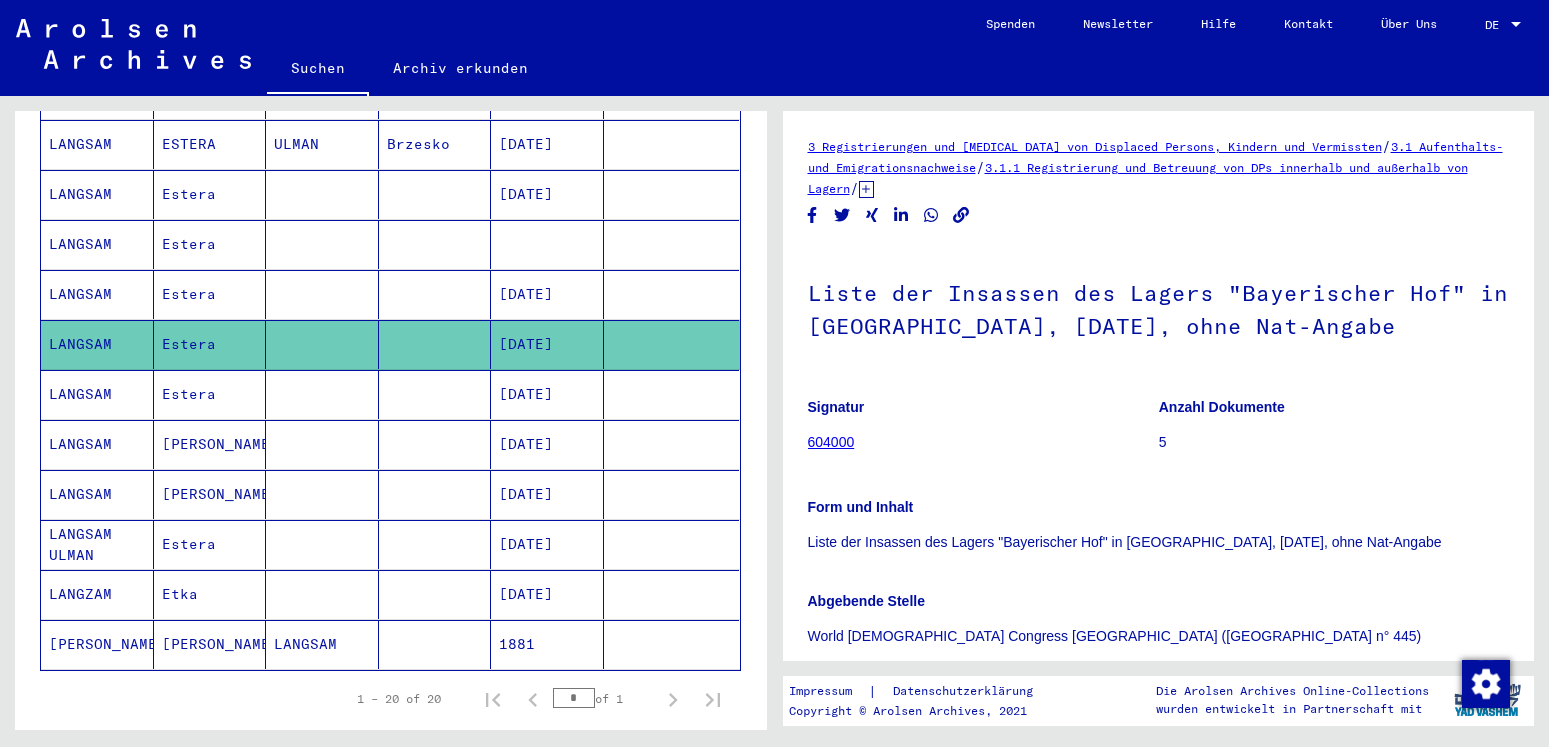 click on "LANGSAM" at bounding box center (97, 444) 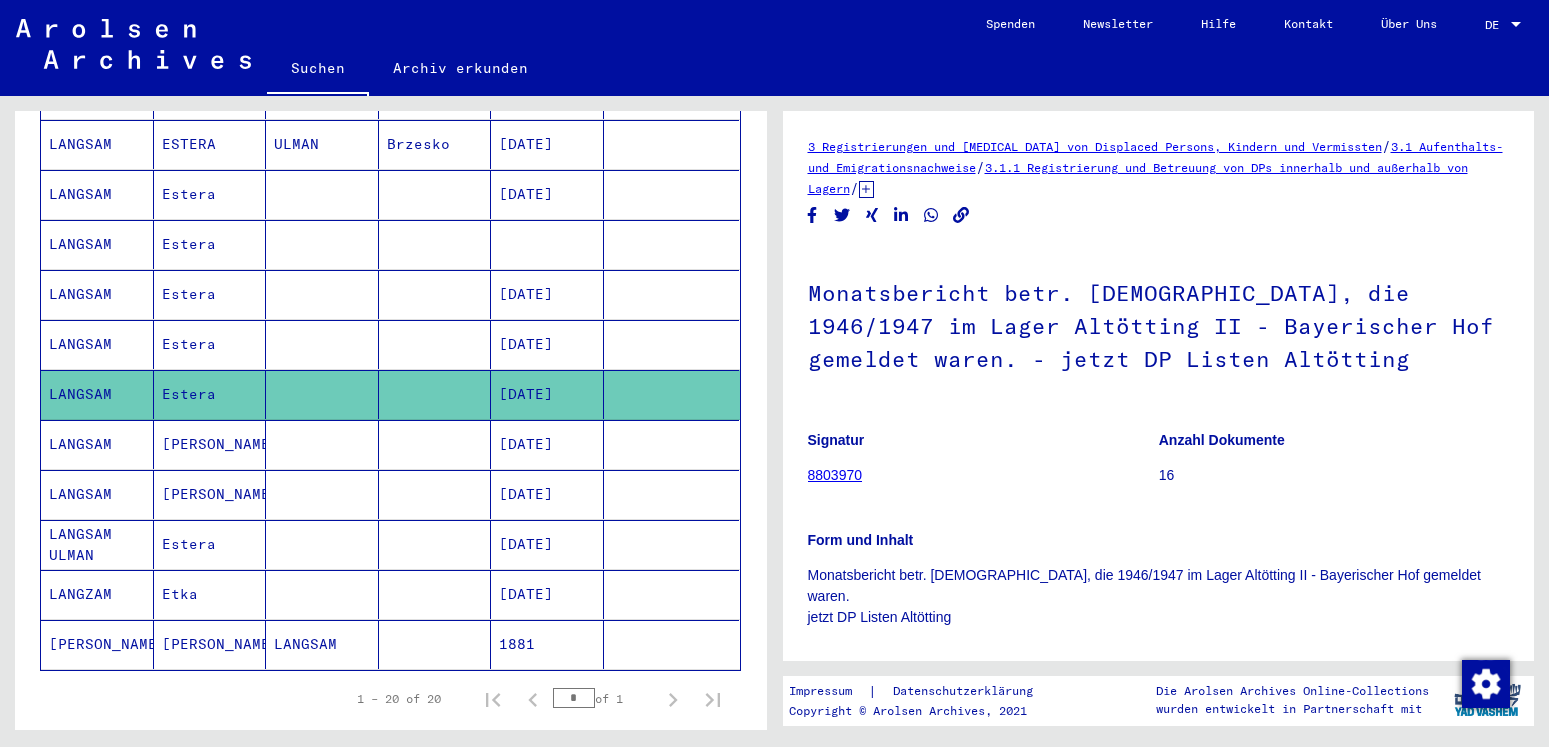 scroll, scrollTop: 432, scrollLeft: 0, axis: vertical 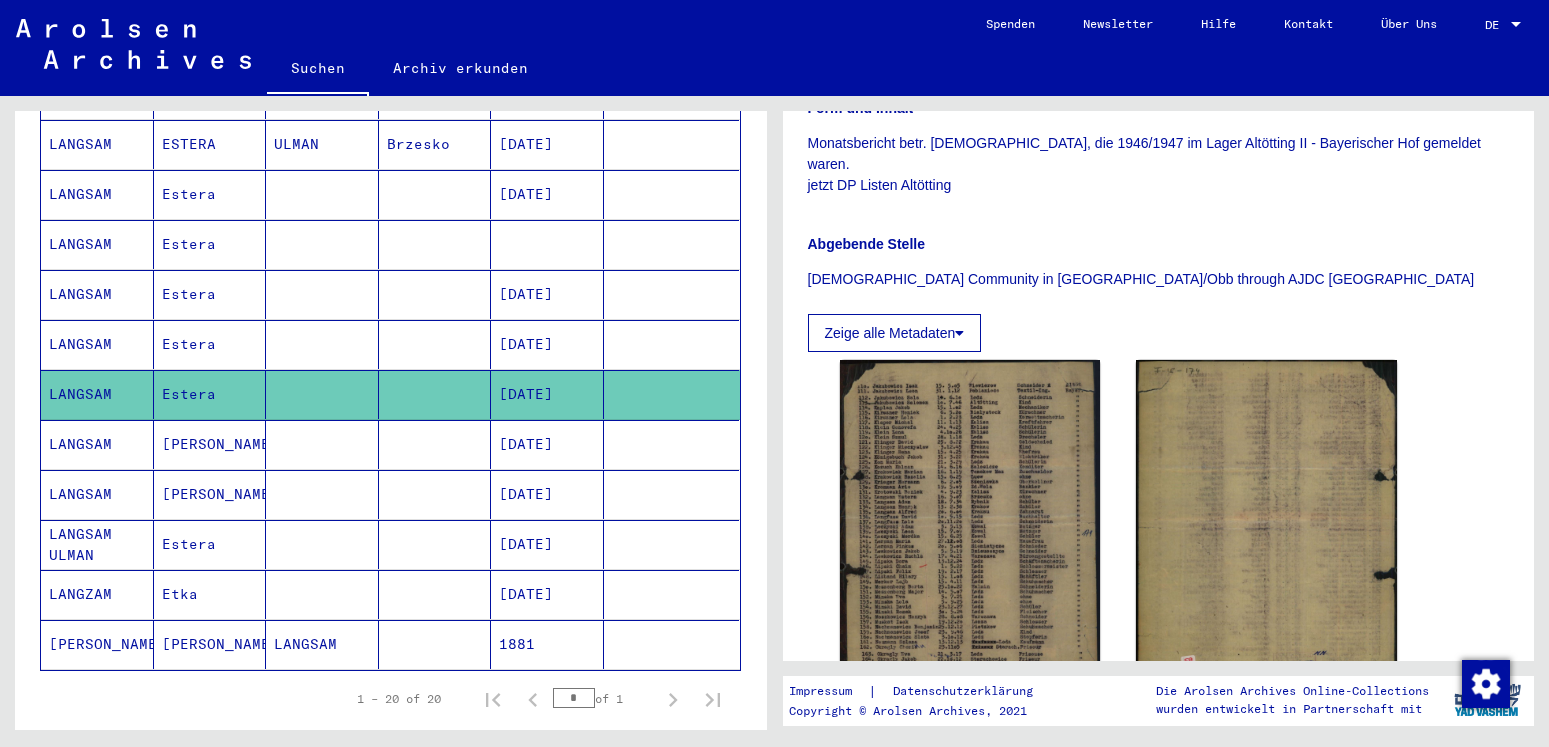 click on "LANGSAM" at bounding box center [97, 494] 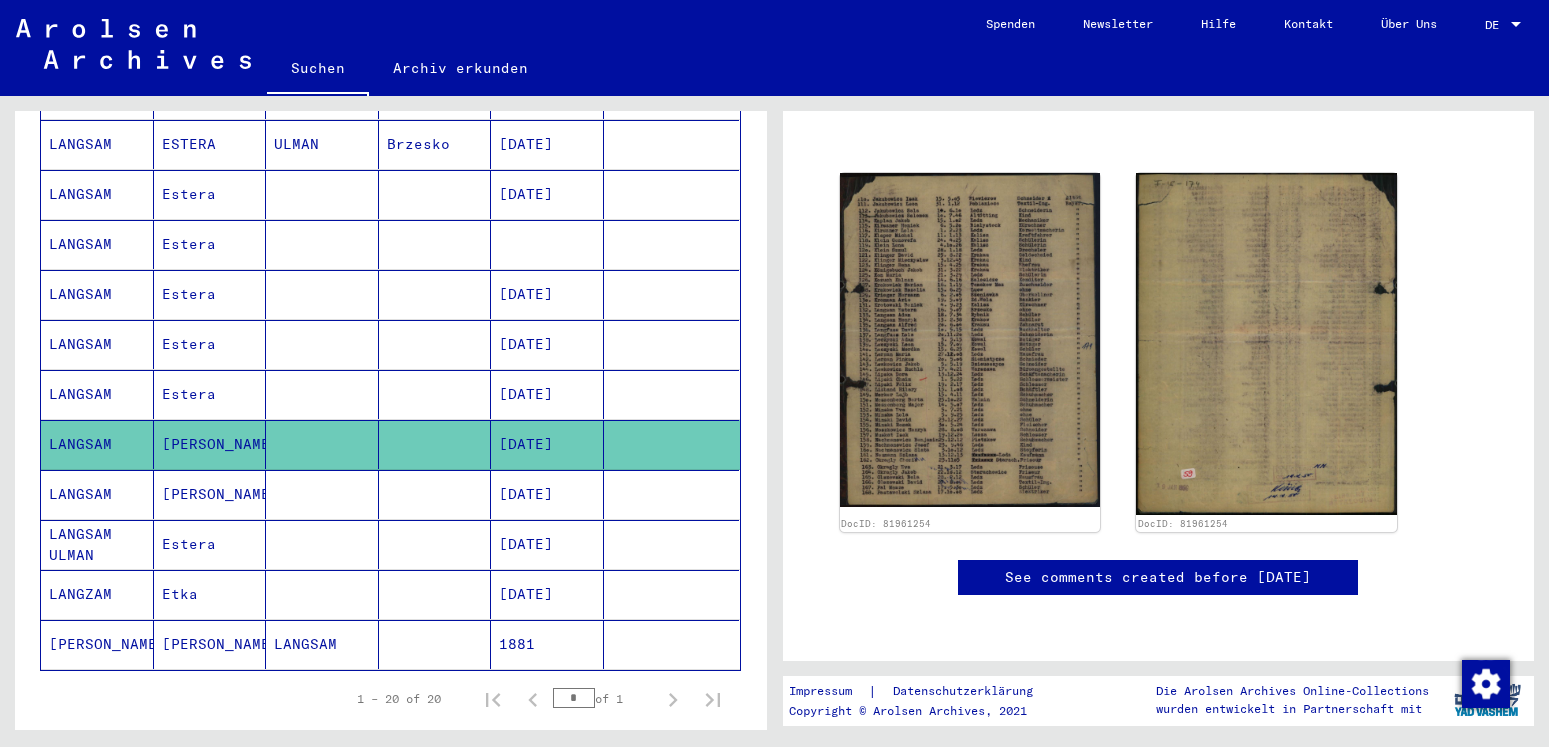 scroll, scrollTop: 61, scrollLeft: 0, axis: vertical 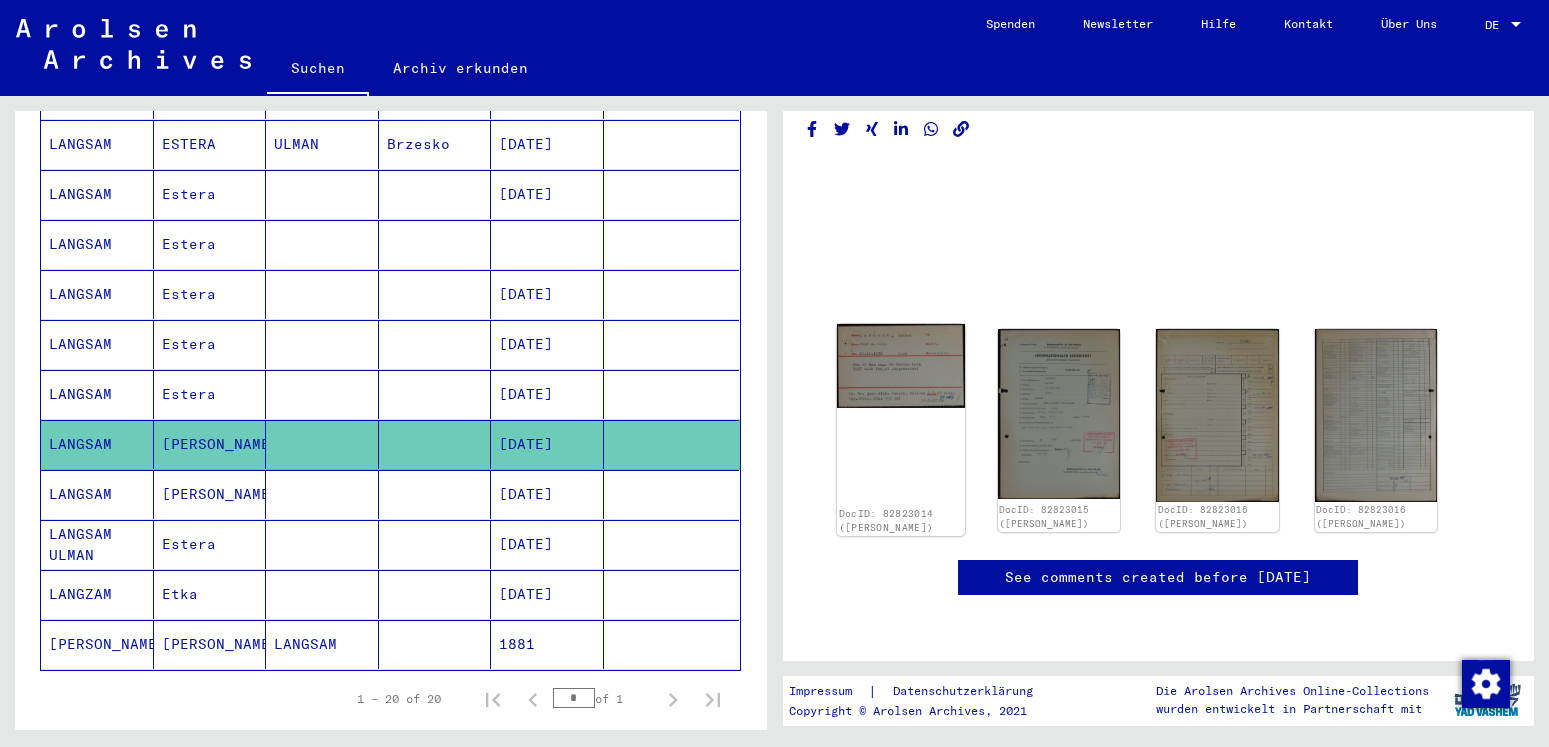 click 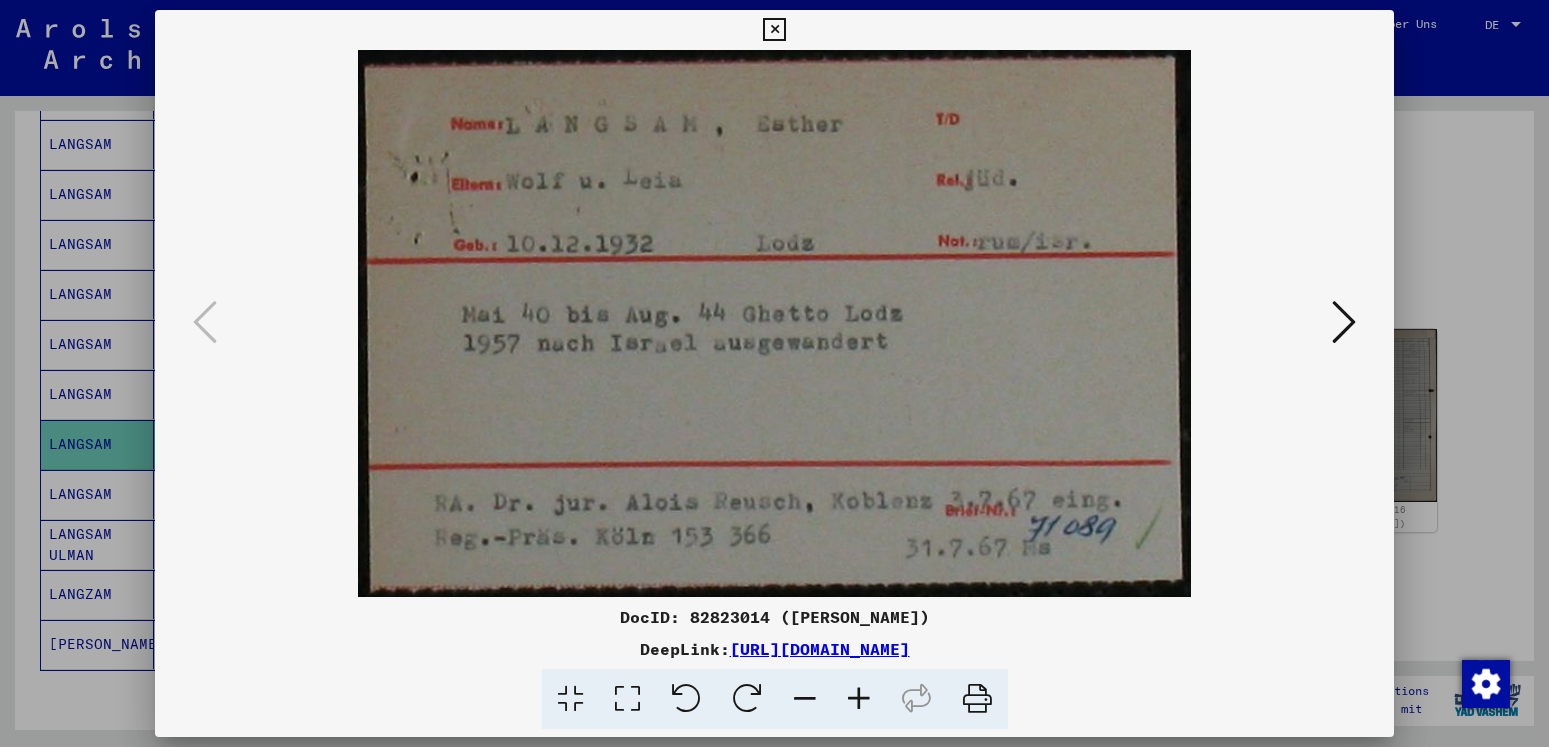 click at bounding box center [774, 30] 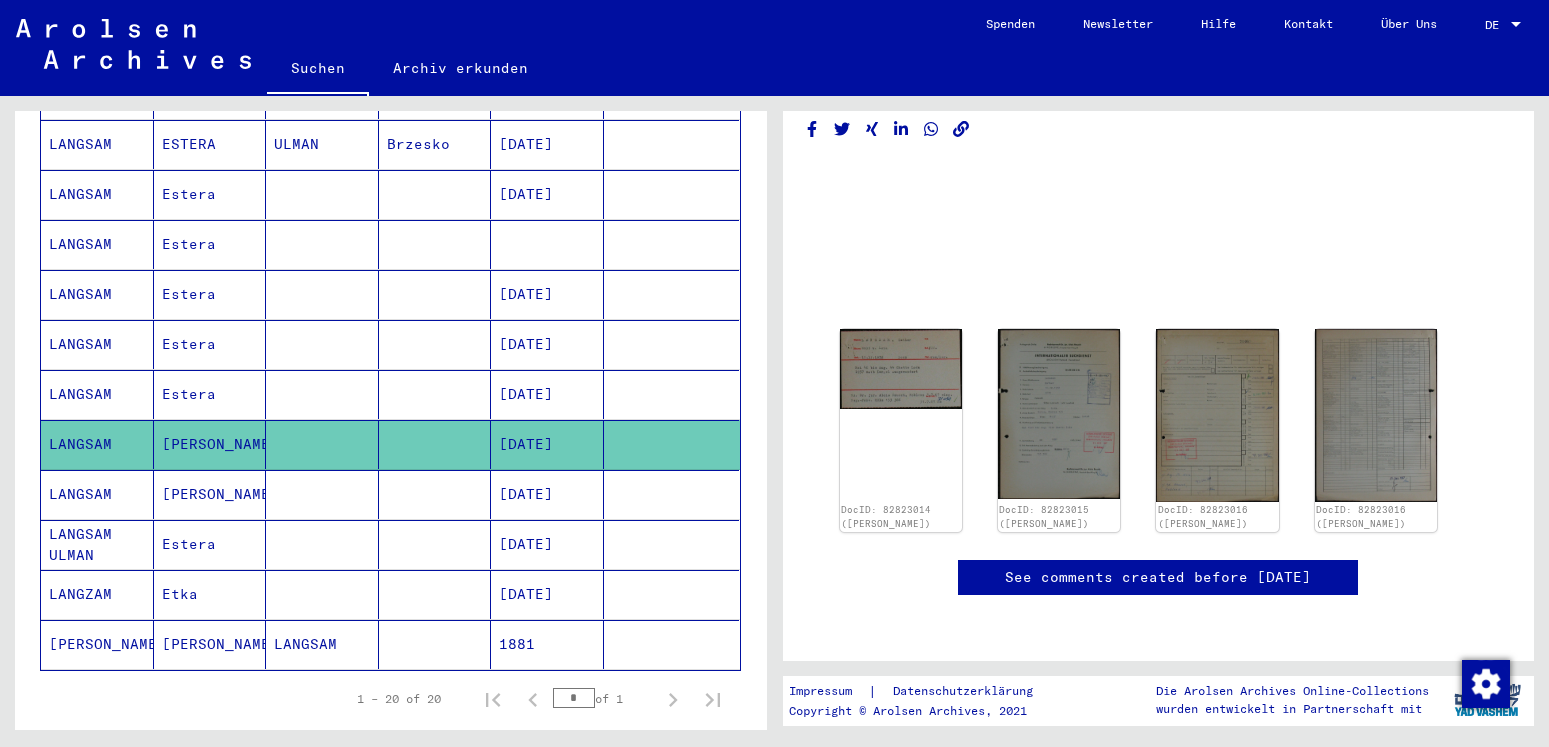 click on "LANGSAM ULMAN" at bounding box center [97, 594] 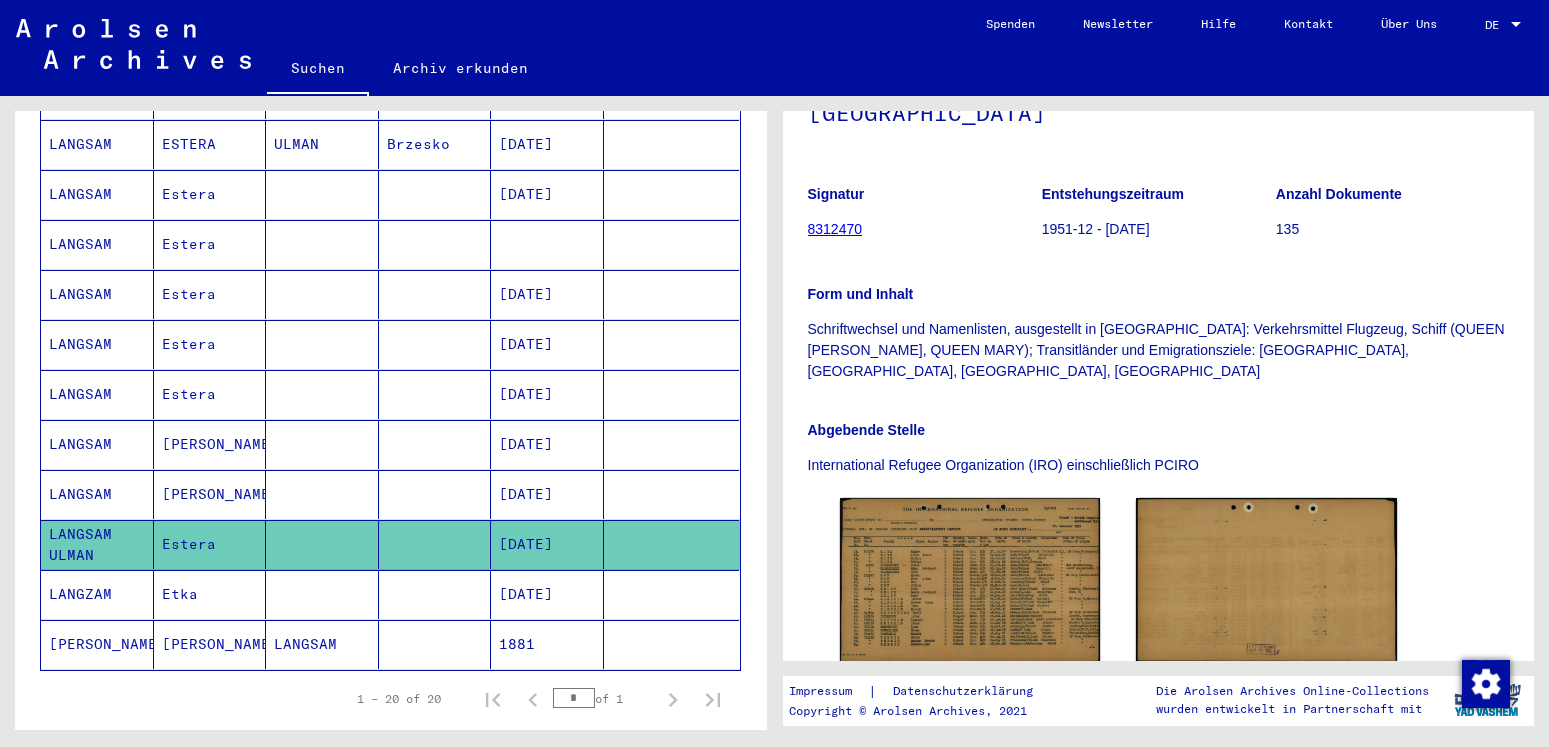 scroll, scrollTop: 0, scrollLeft: 0, axis: both 